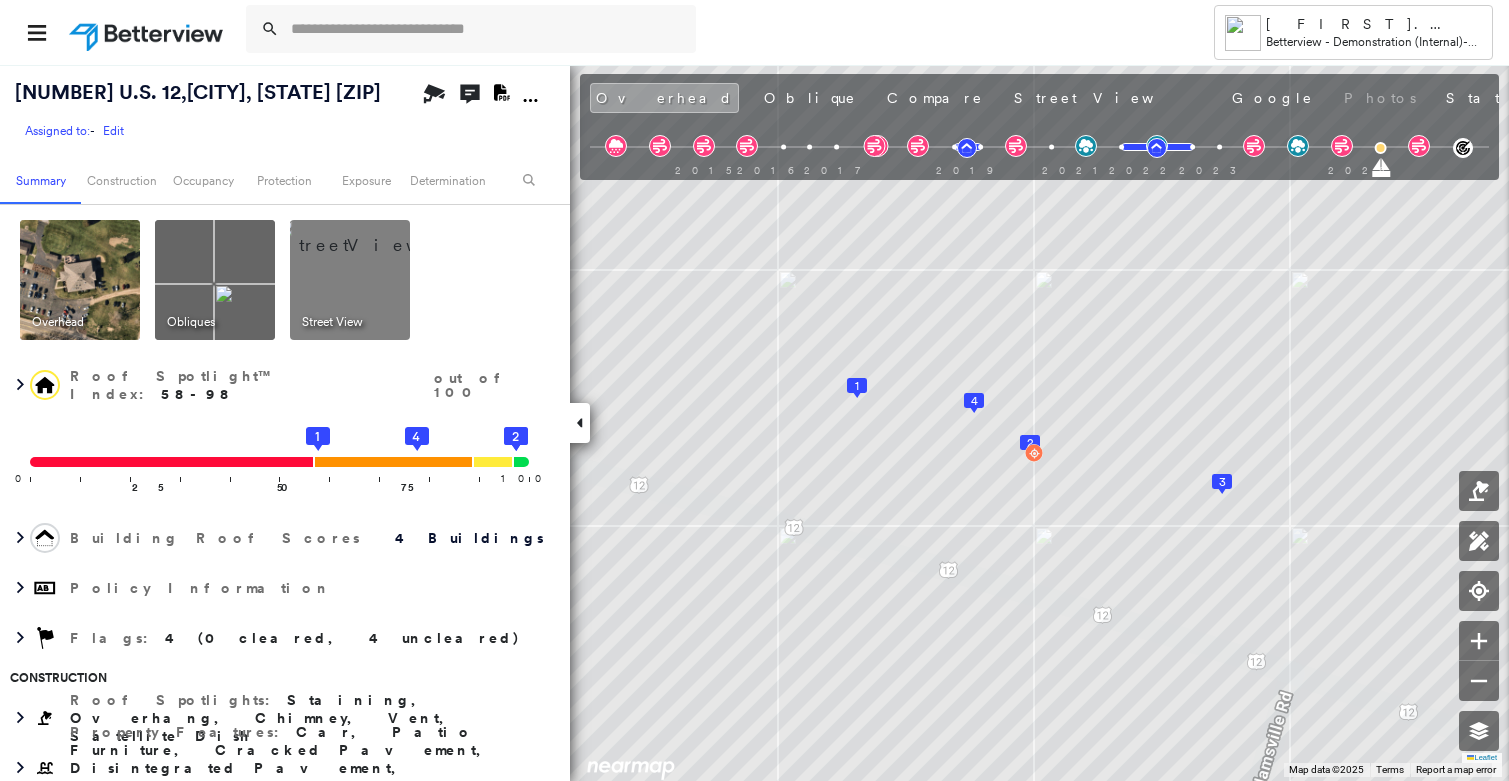 scroll, scrollTop: 0, scrollLeft: 0, axis: both 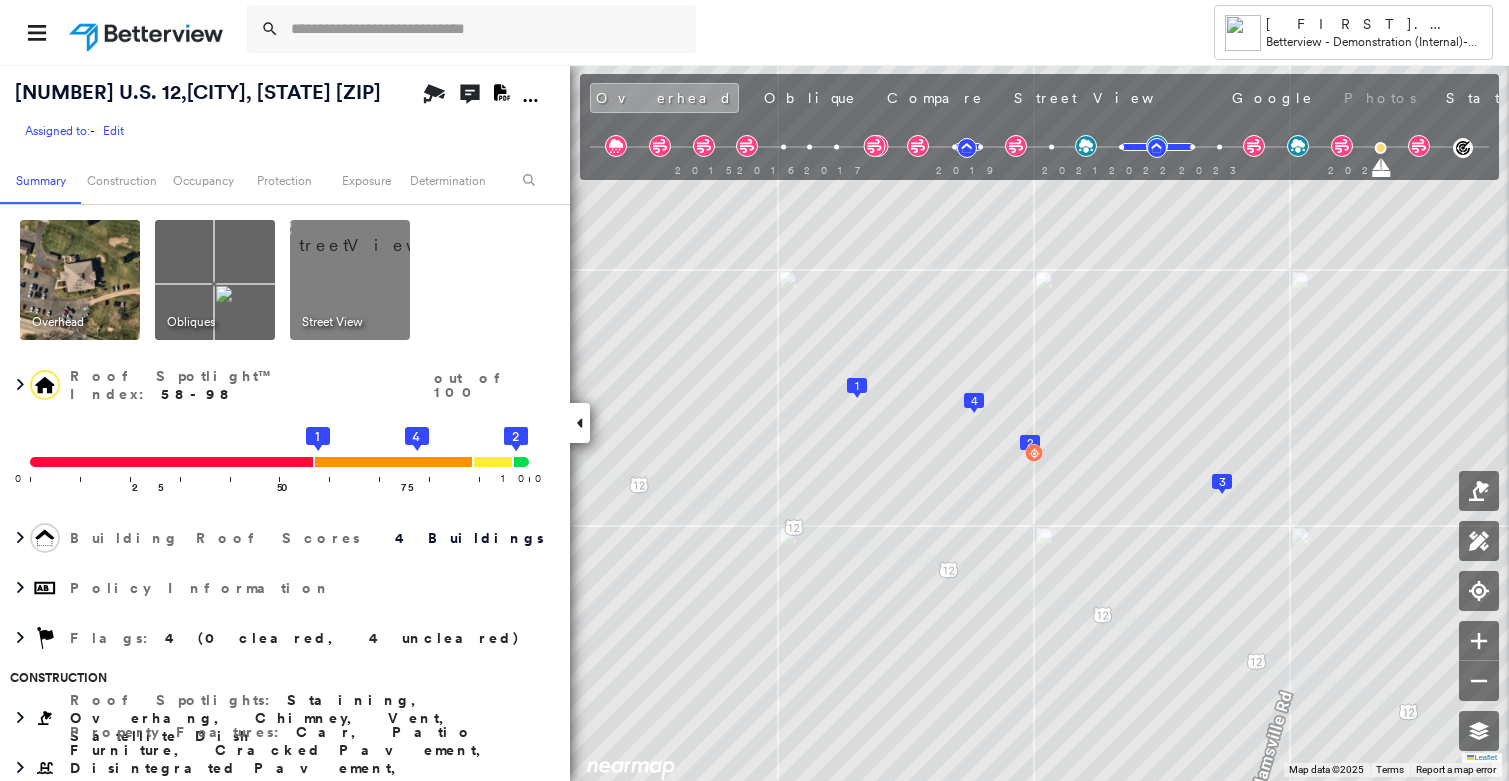 click on "April 12, 2025" at bounding box center (1689, 100) 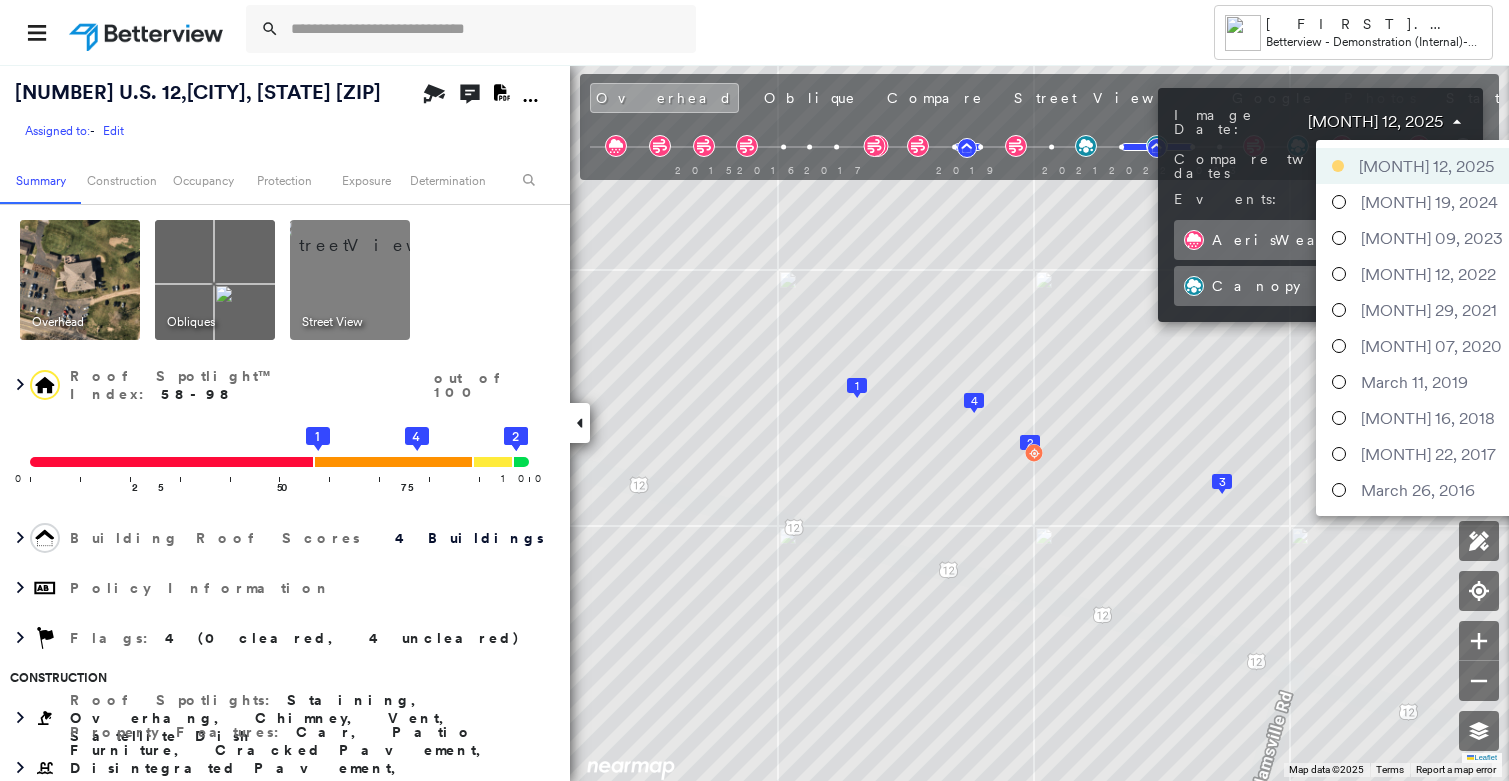 click on "Tower Elliott.Robinson@nearmap.com Betterview - Demonstration (Internal)  -   Elliott's Demo Workspace 22786 U.S. 12 ,  Edwardsburg, MI 49112 Assigned to:  - Edit Assigned to:  - Edit Assigned to:  - Edit Open Comments Download PDF Report Summary Construction Occupancy Protection Exposure Determination Overhead Obliques Street View Roof Spotlight™ Index :  58-98 out of 100 0 100 25 50 75 1 4 3 2 Building Roof Scores 4 Buildings Policy Information Flags :  4 (0 cleared, 4 uncleared) Construction Roof Spotlights :  Staining, Overhang, Chimney, Vent, Satellite Dish Property Features :  Car, Patio Furniture, Cracked Pavement, Disintegrated Pavement, Significantly Stained Pavement and 3 more Roof Age :  Buildings 2, 3  are between 2 and 6.5 years old; others 9+ years old. 1 Building 1 :  9+ years 2 Building 2 :  2 - 3 years COMPARE Before :  Apr 12, 2022 8,315 ft² After :  Apr 9, 2023 8,315 ft² 3 Building 3 :  5.5 - 6.5 years COMPARE Before :  Mar 11, 2019 2,944 ft² After :  Mar 7, 2020 2,944 ft² 4 :  :  1" at bounding box center (754, 390) 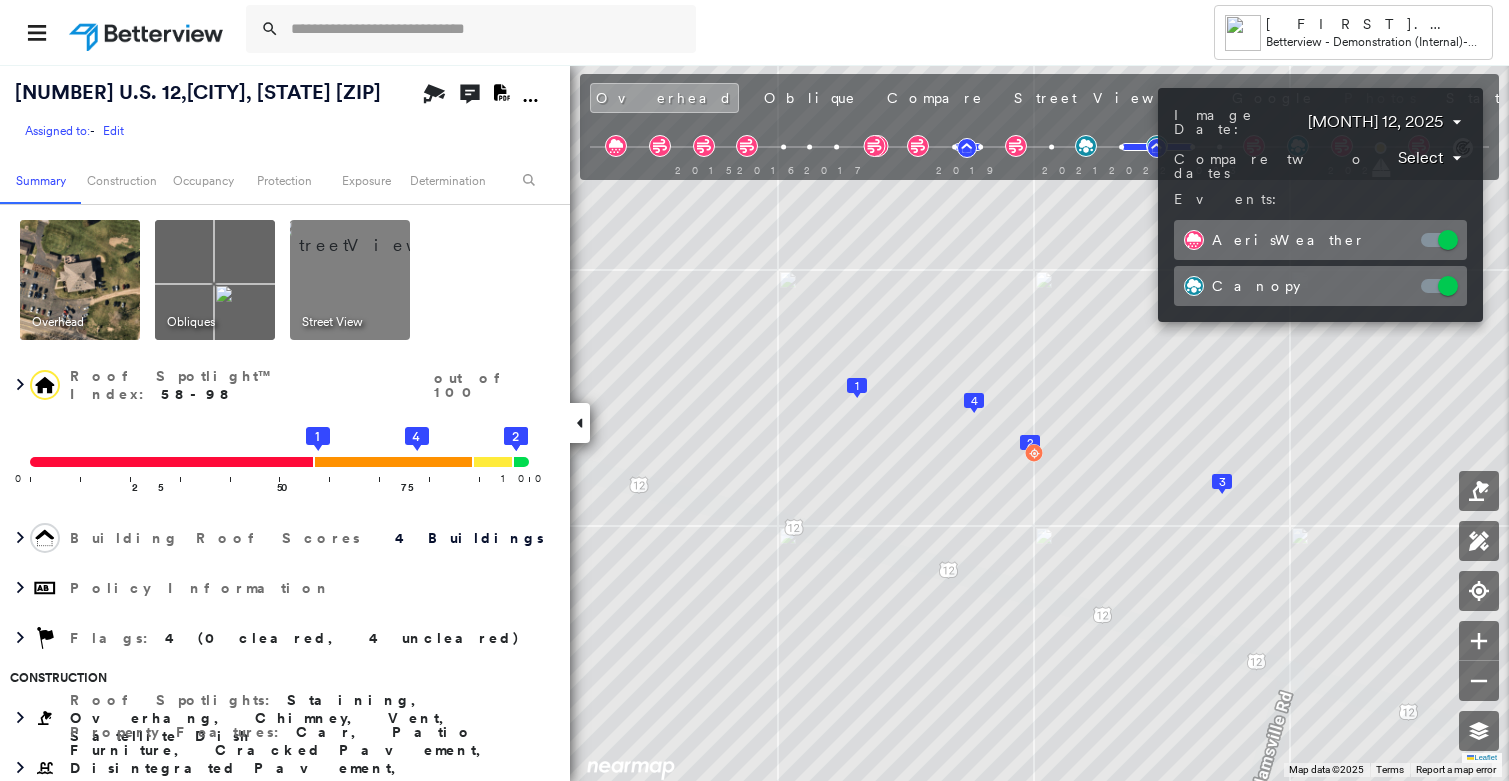 click at bounding box center [754, 390] 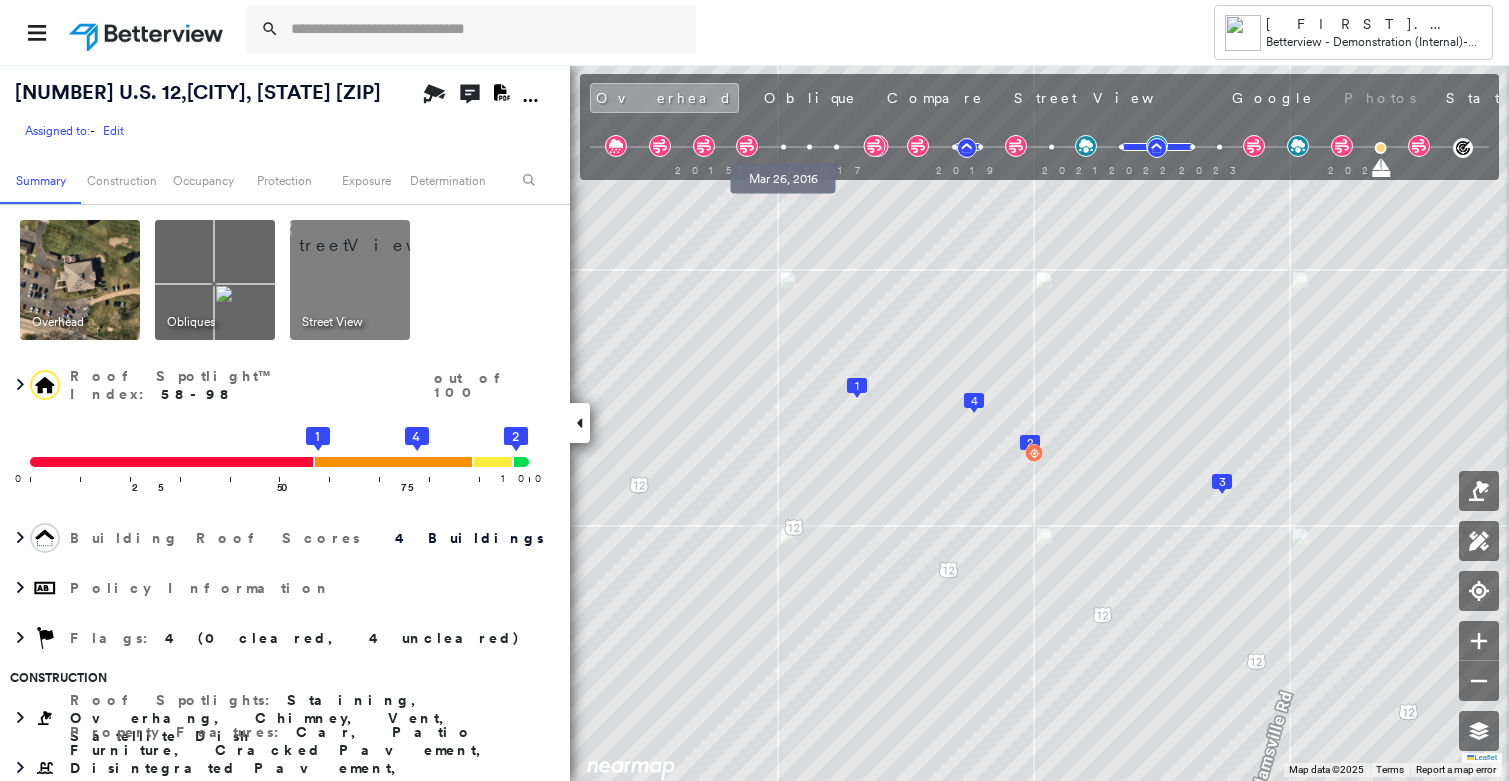 click at bounding box center (783, 147) 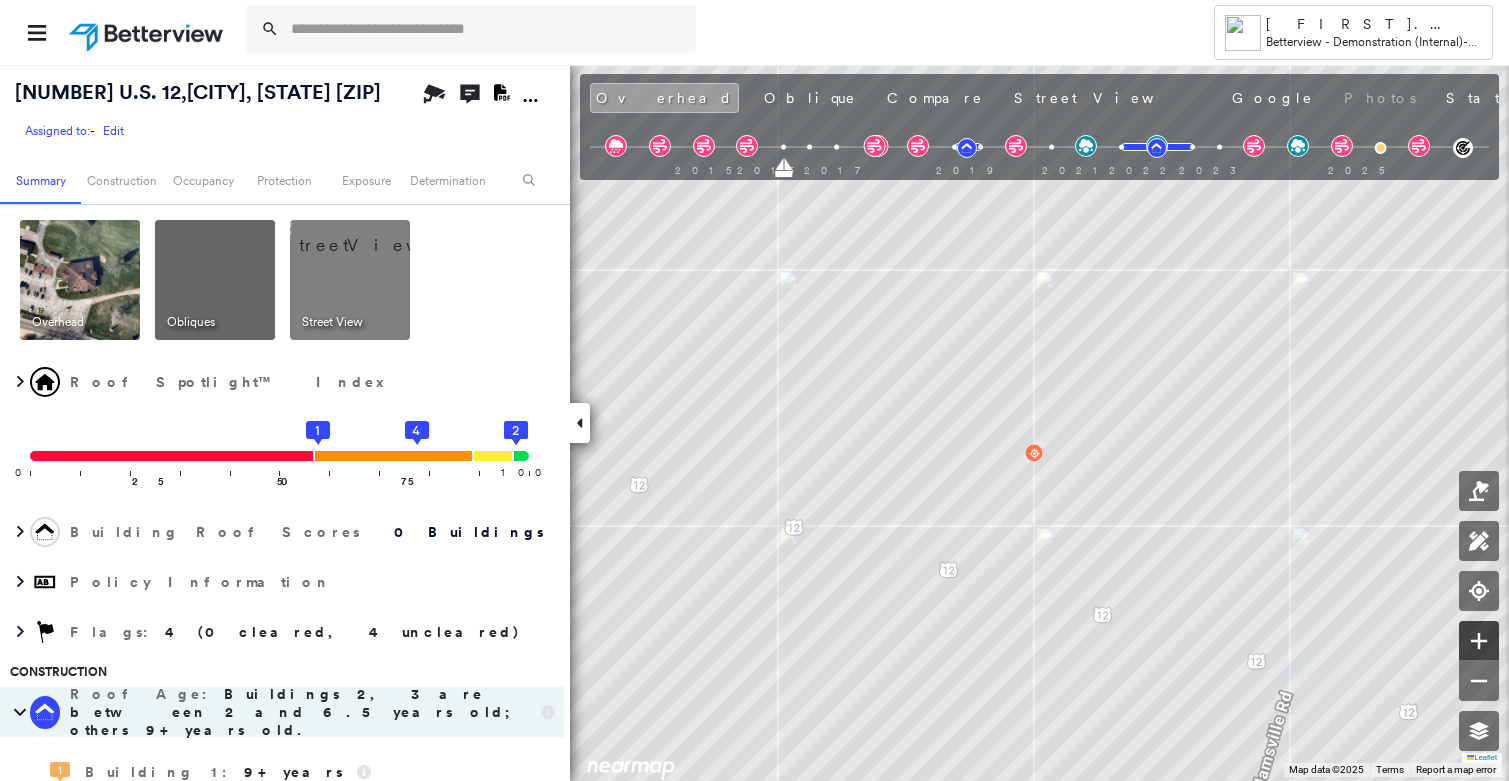 click 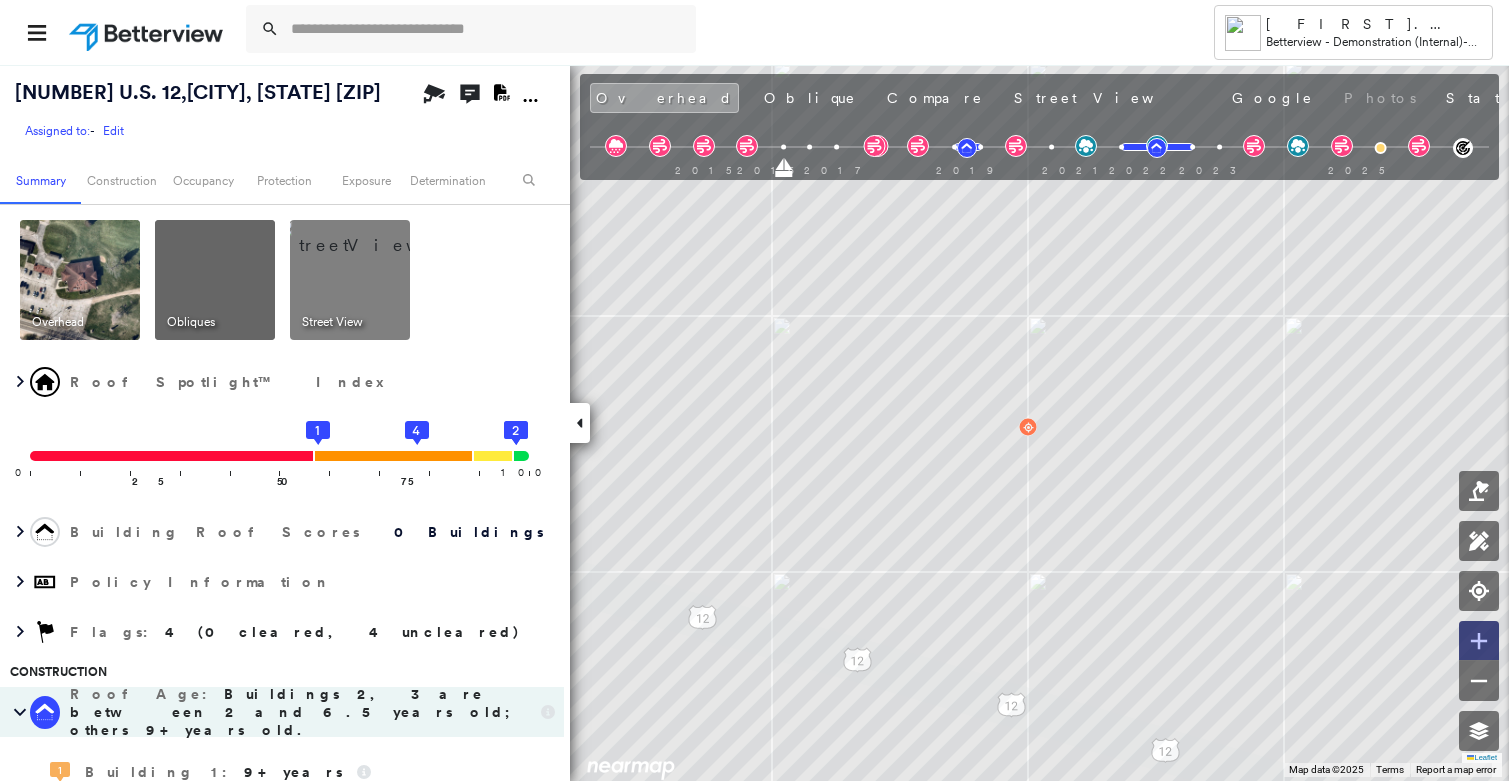click 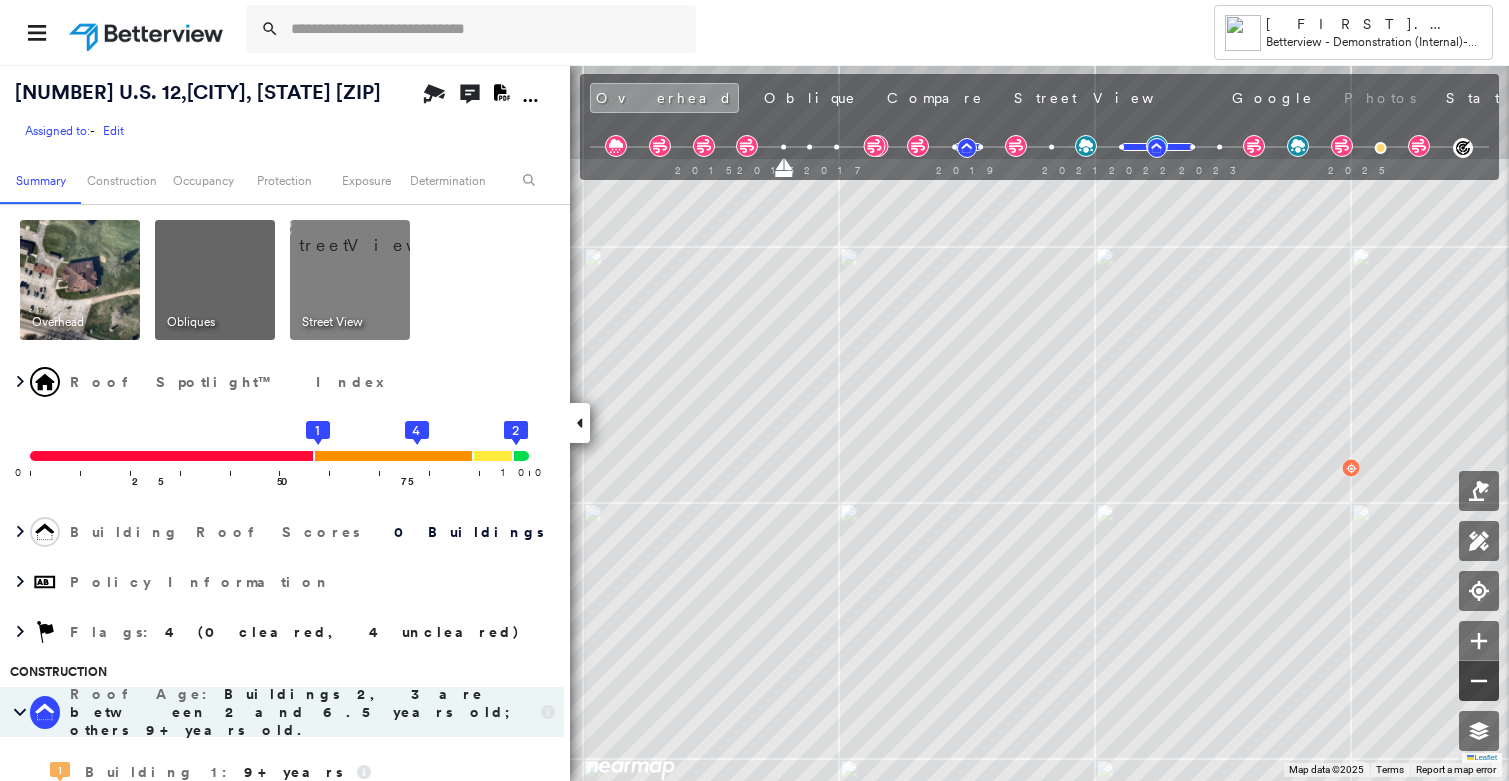 click at bounding box center [1479, 681] 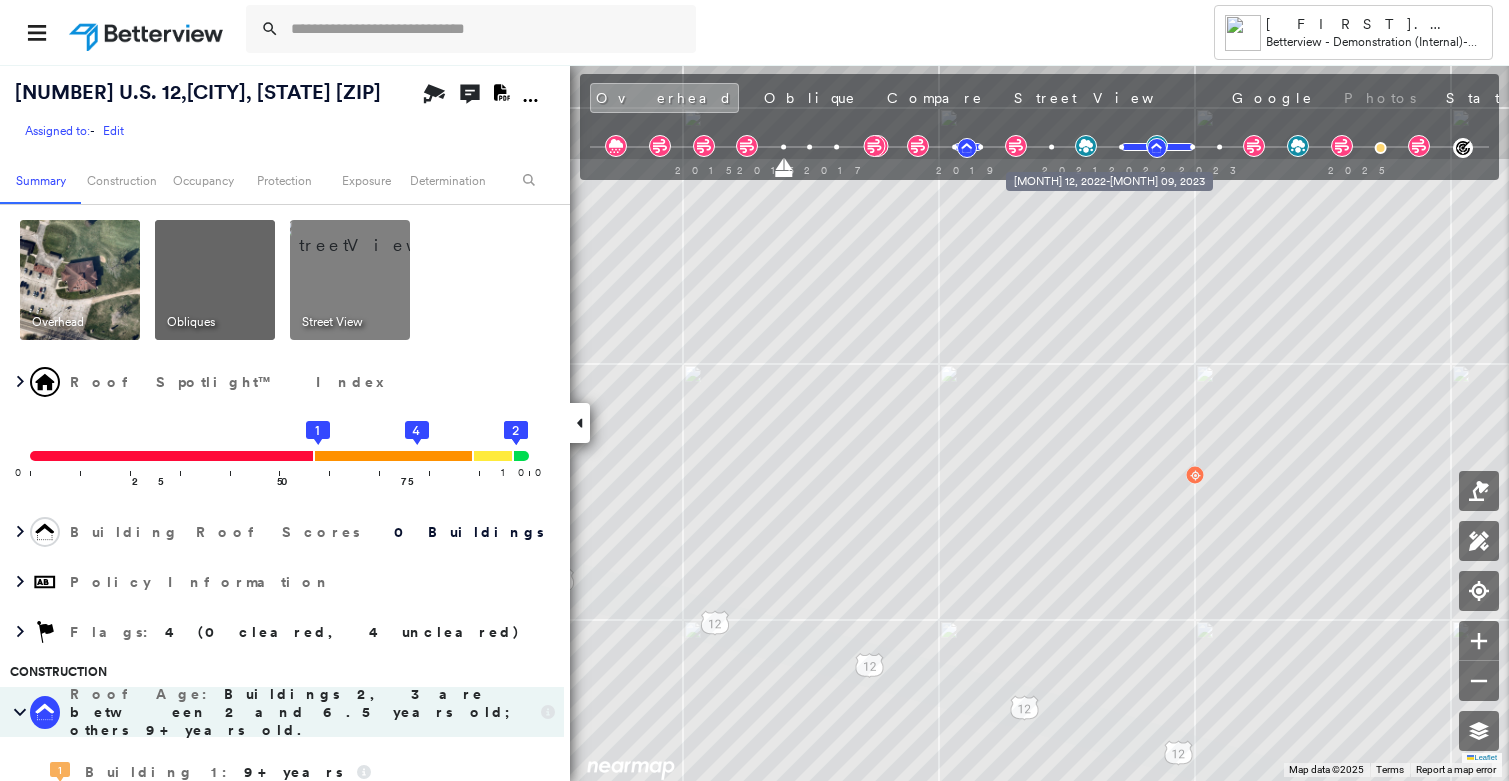click 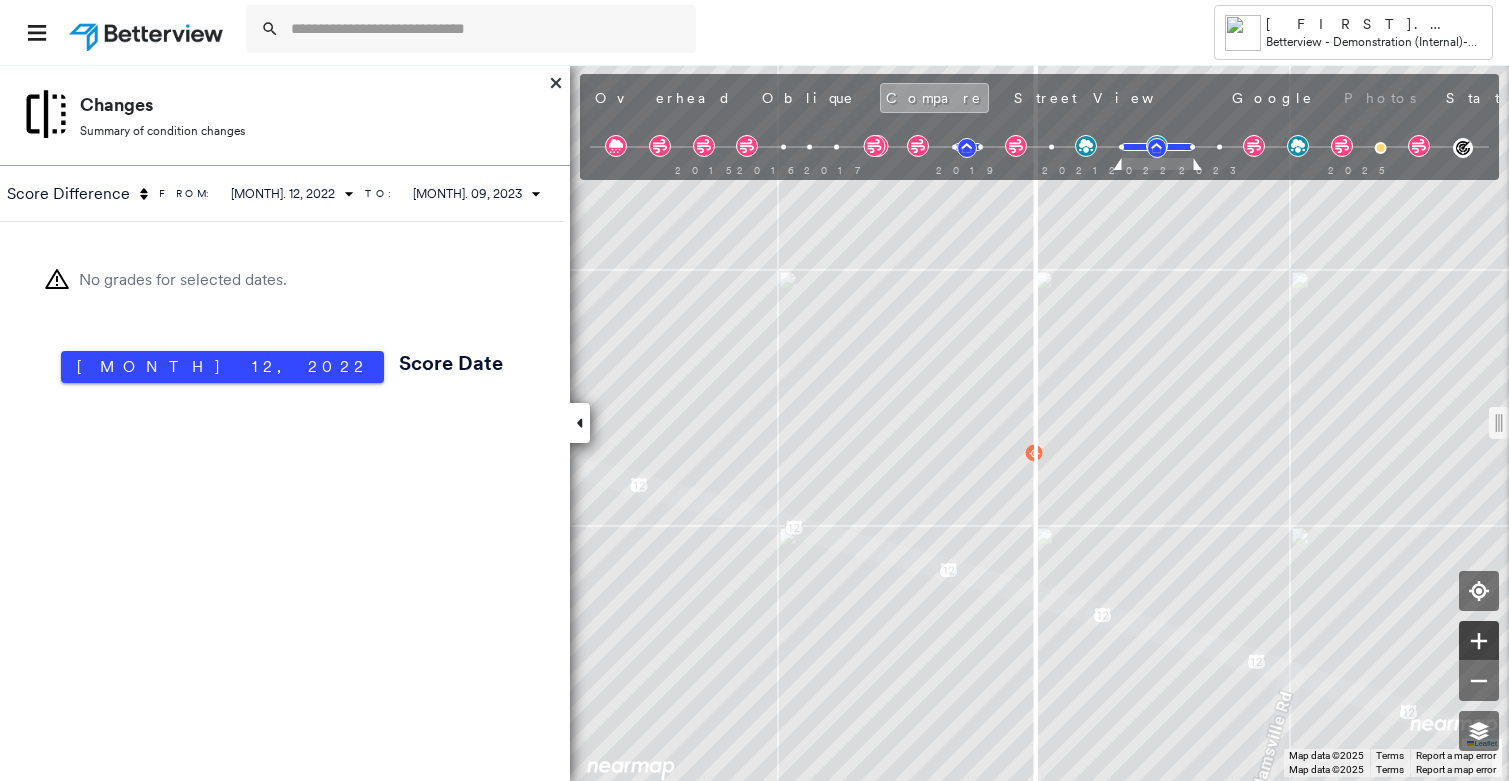 click 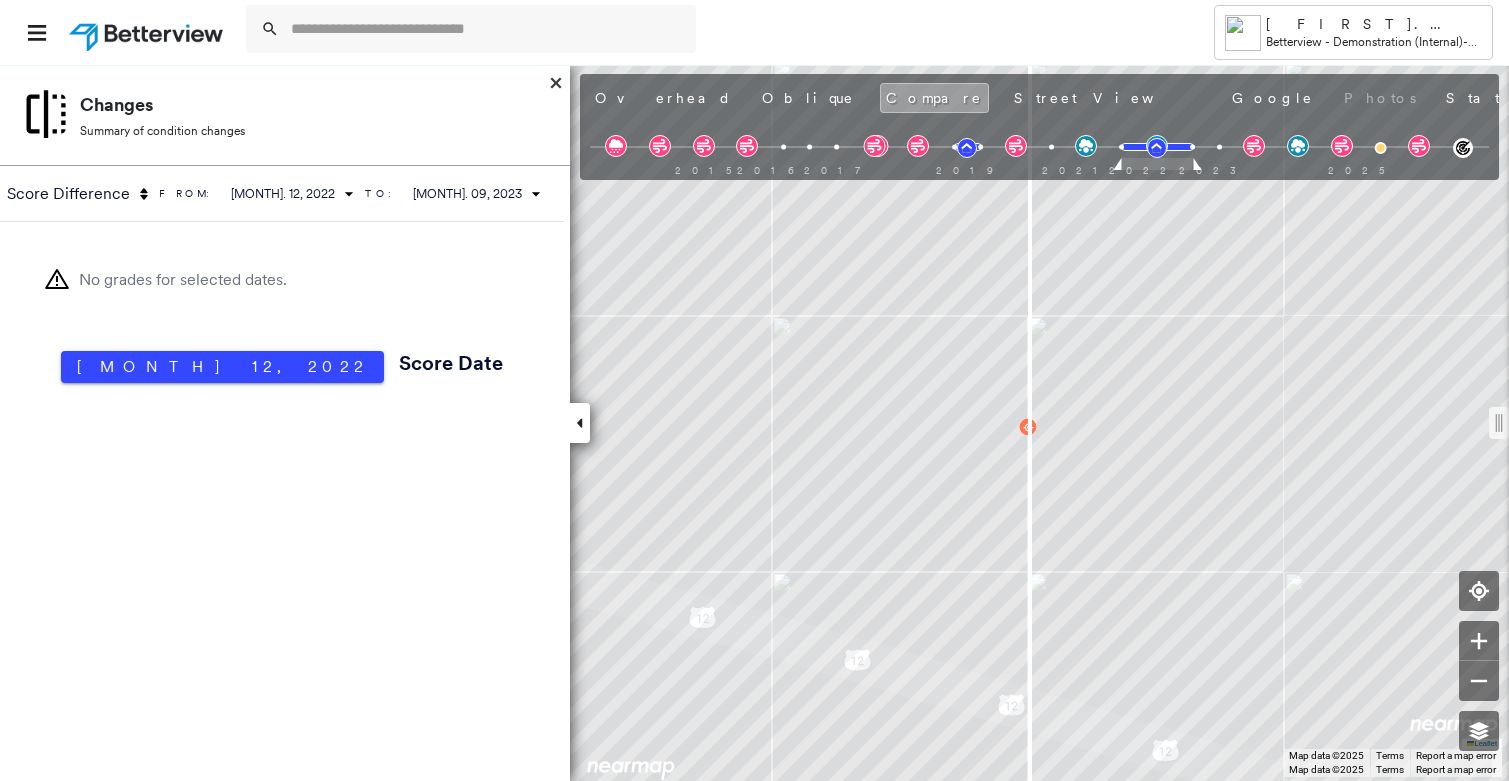 click at bounding box center [754, 423] 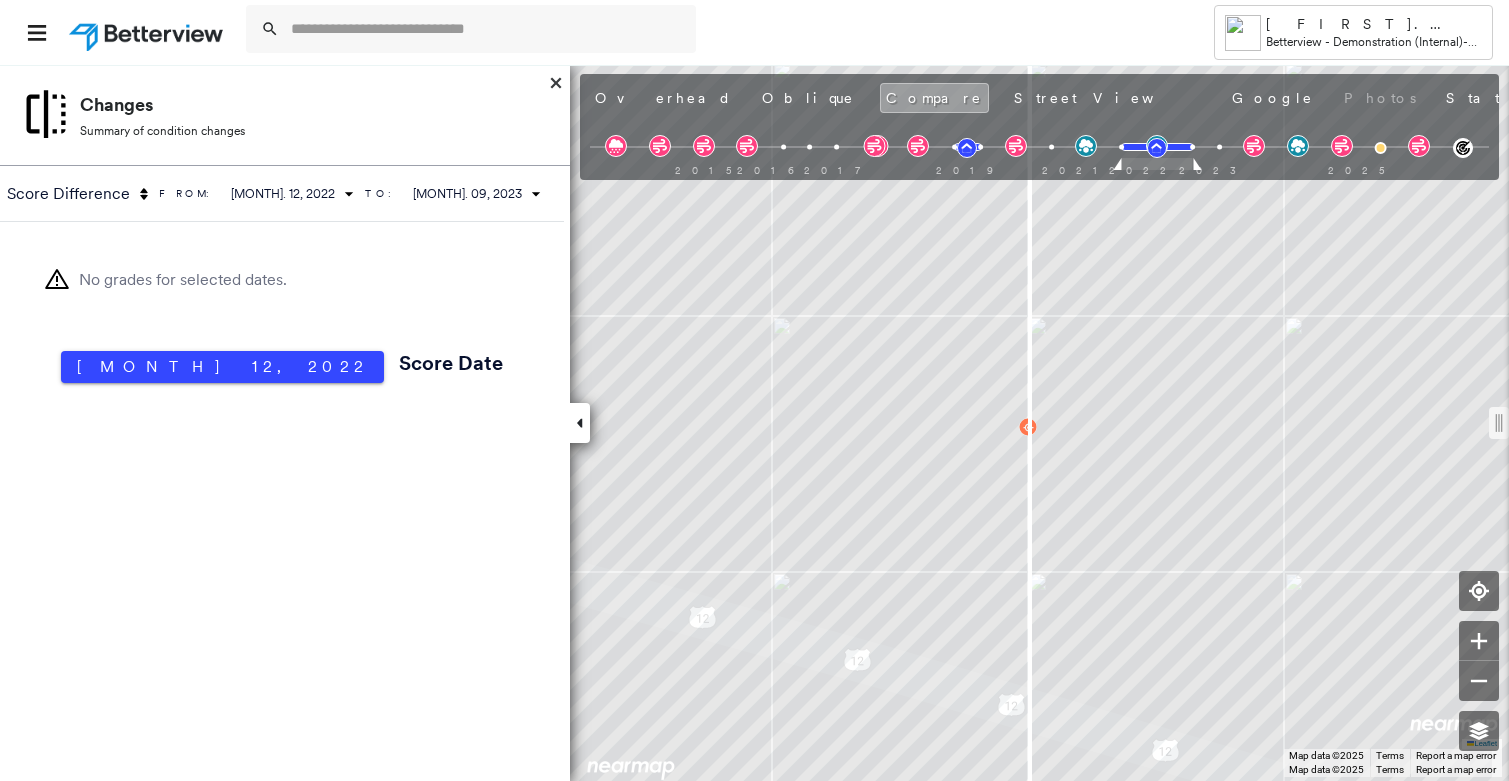 click 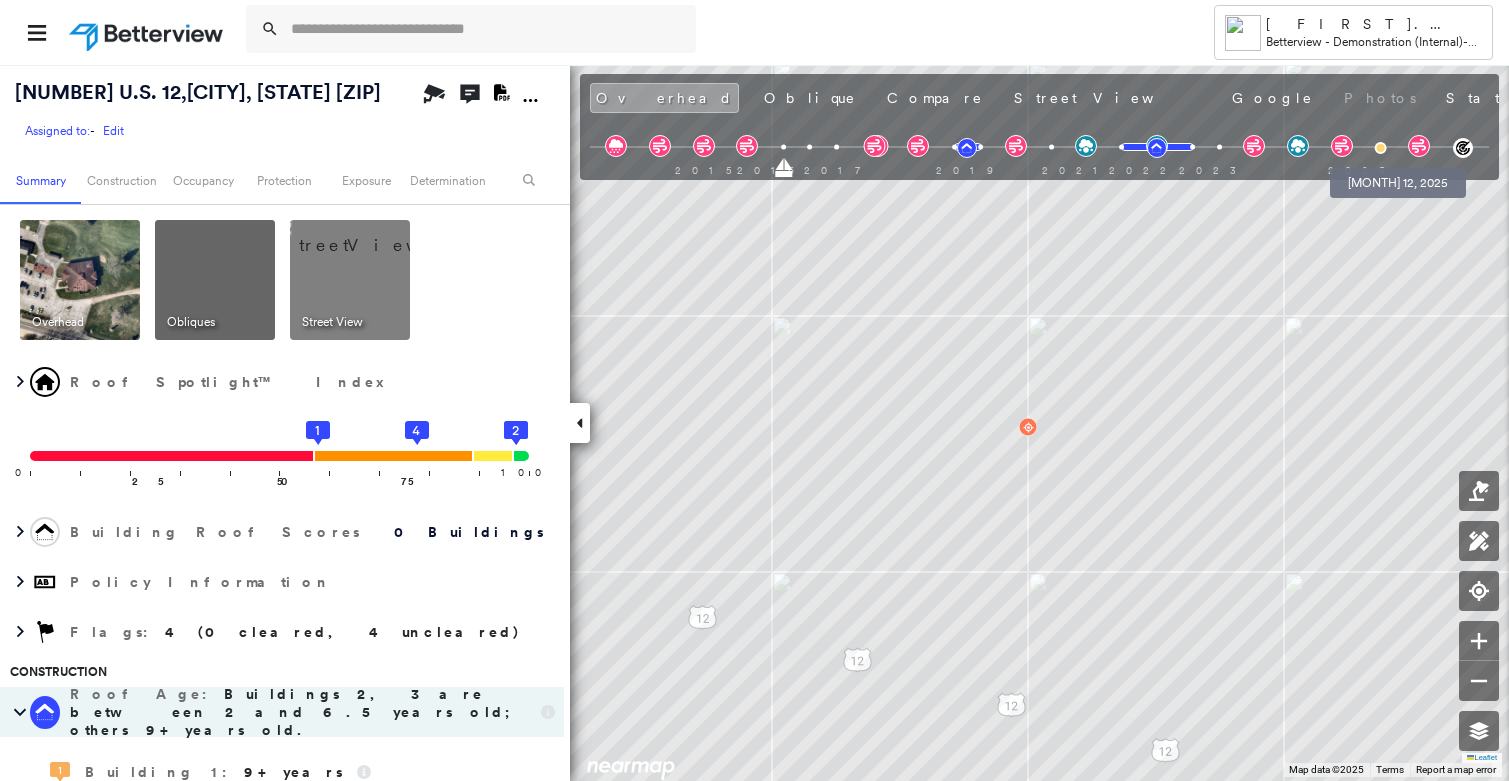 click at bounding box center (1381, 148) 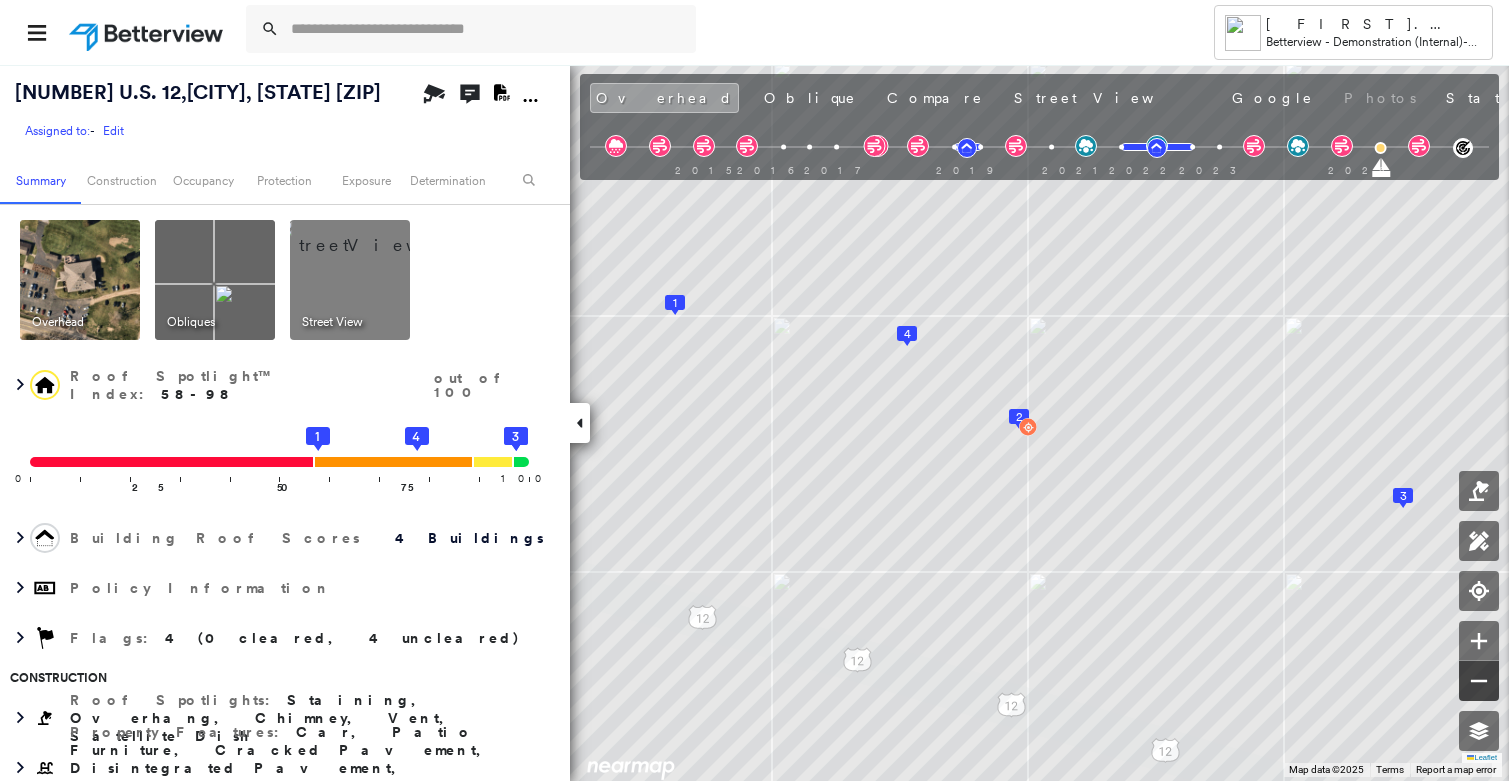 click 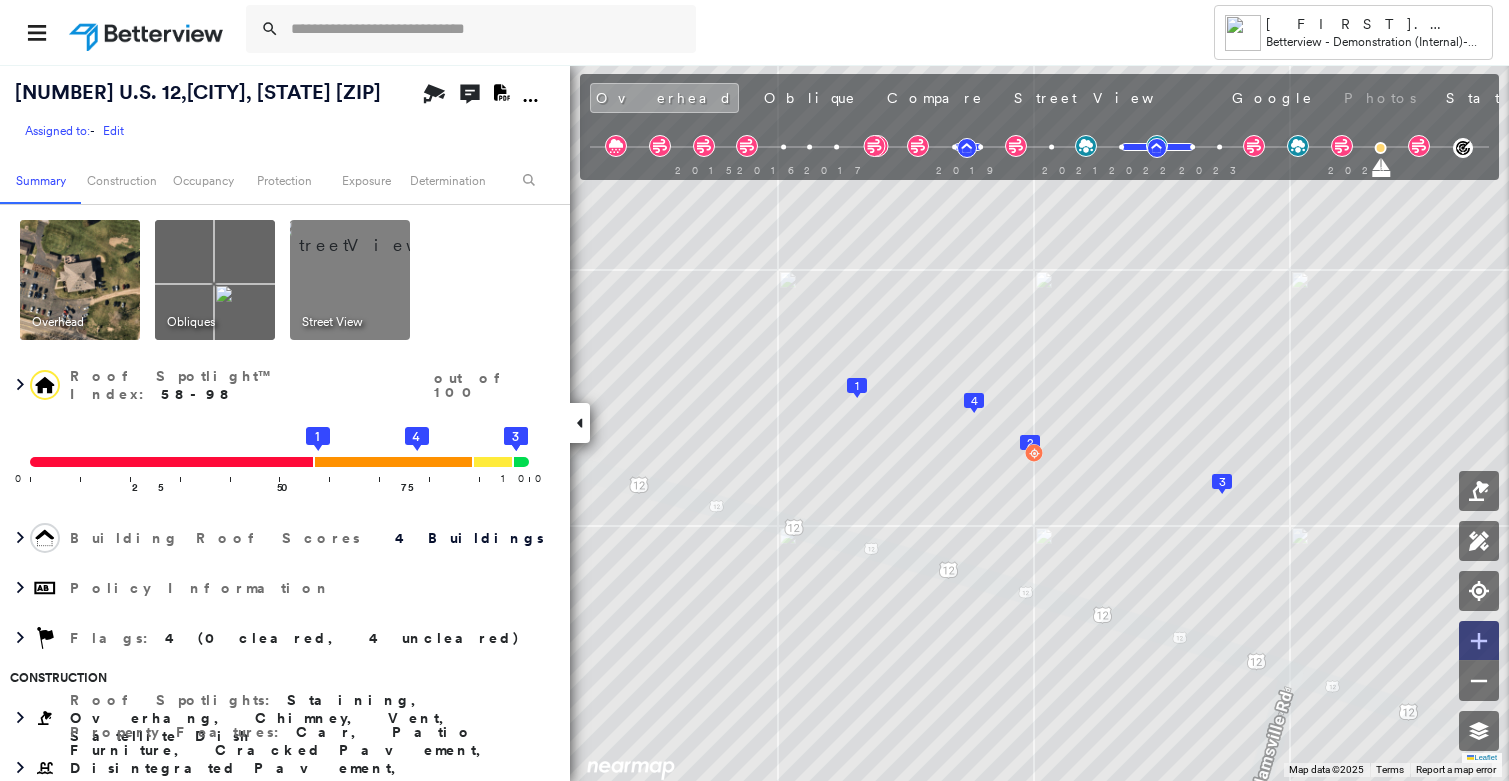 click 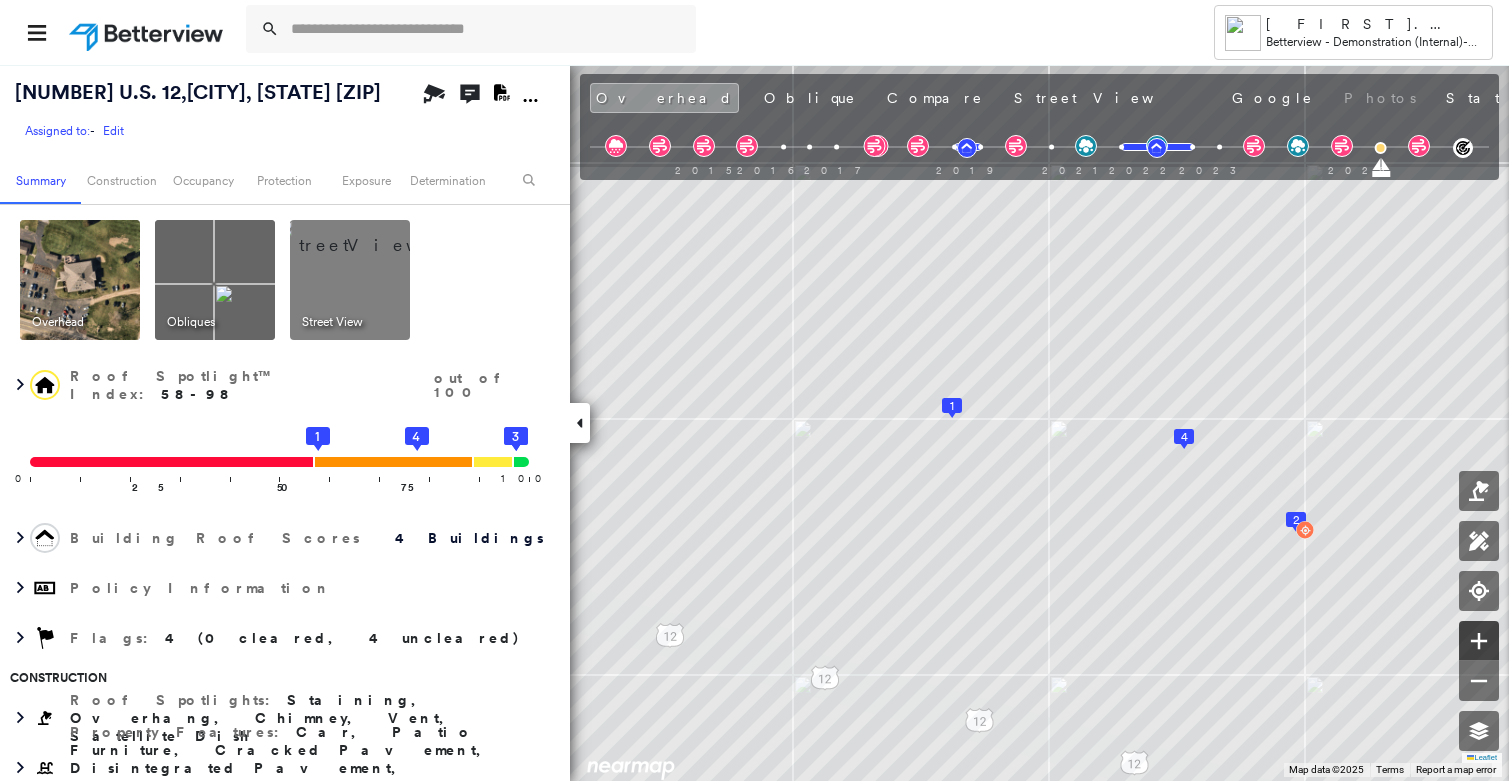 click 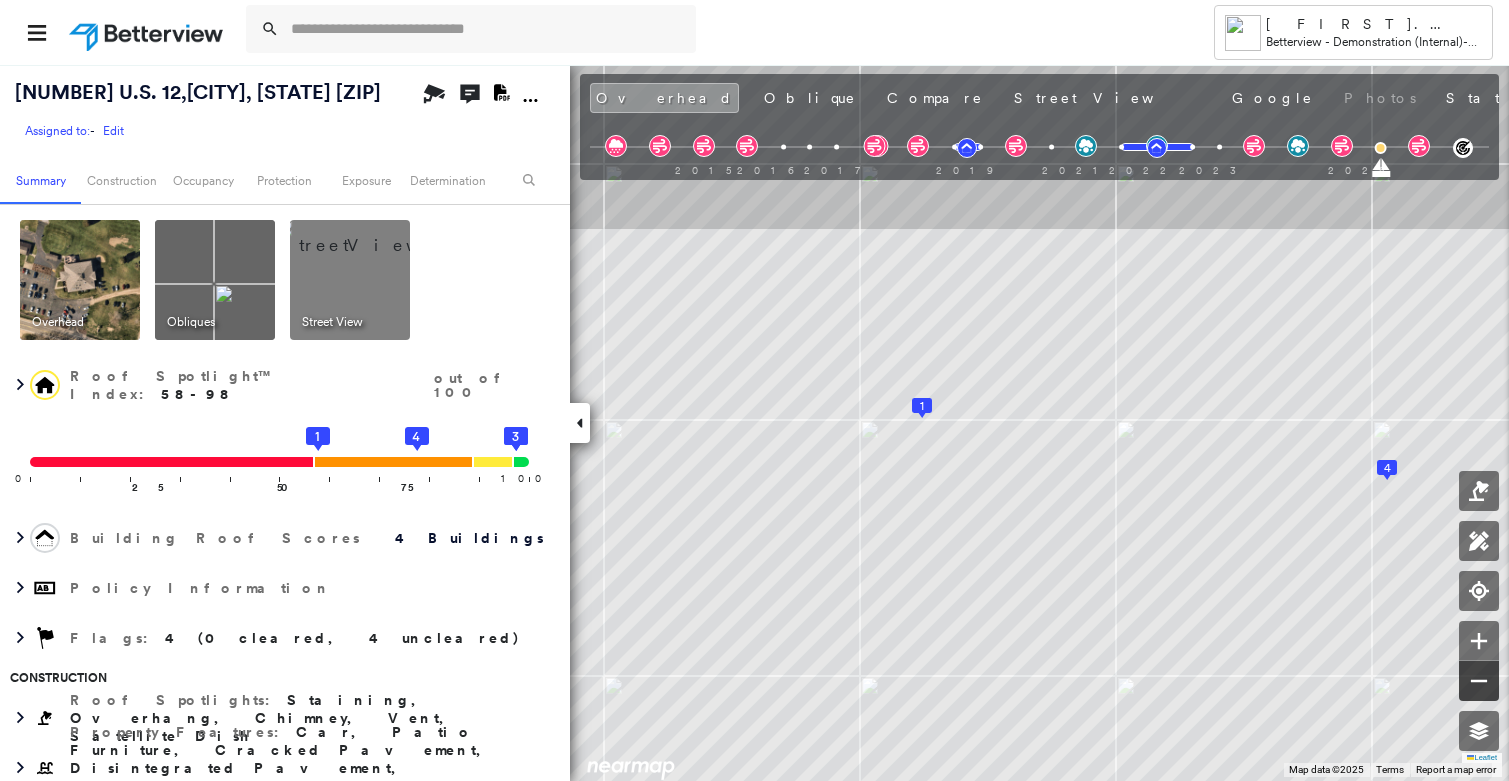 click 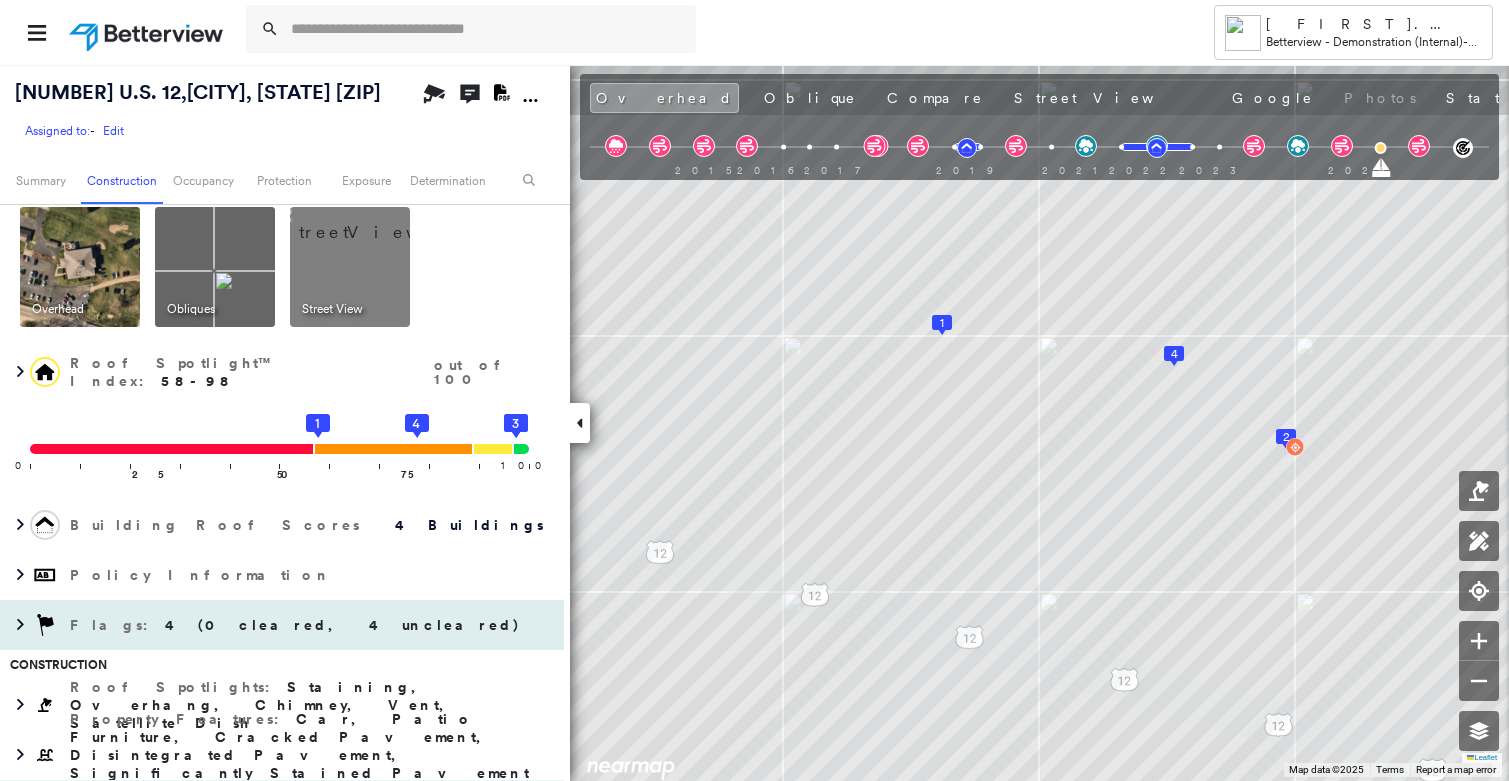 scroll, scrollTop: 0, scrollLeft: 0, axis: both 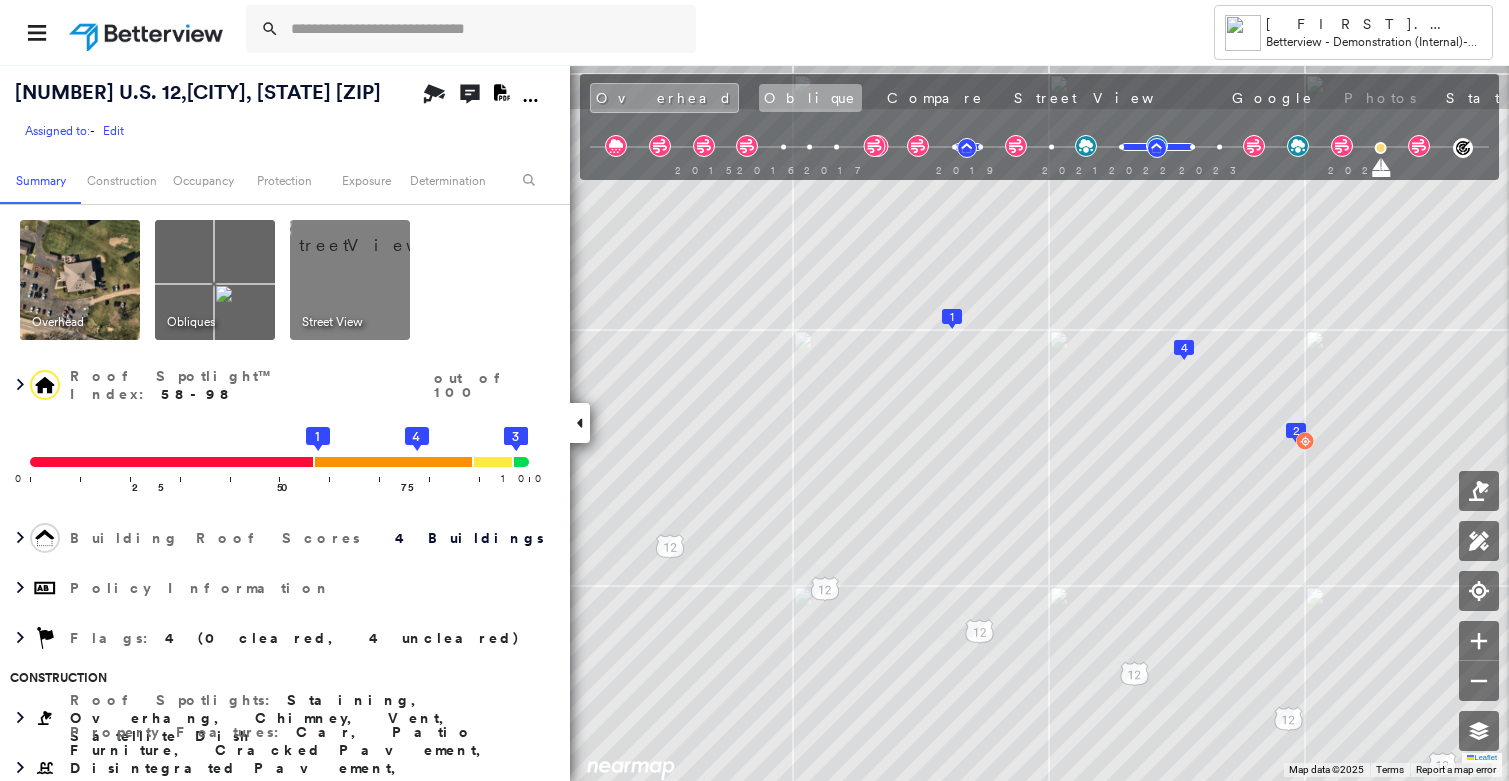 click on "Oblique" at bounding box center (810, 98) 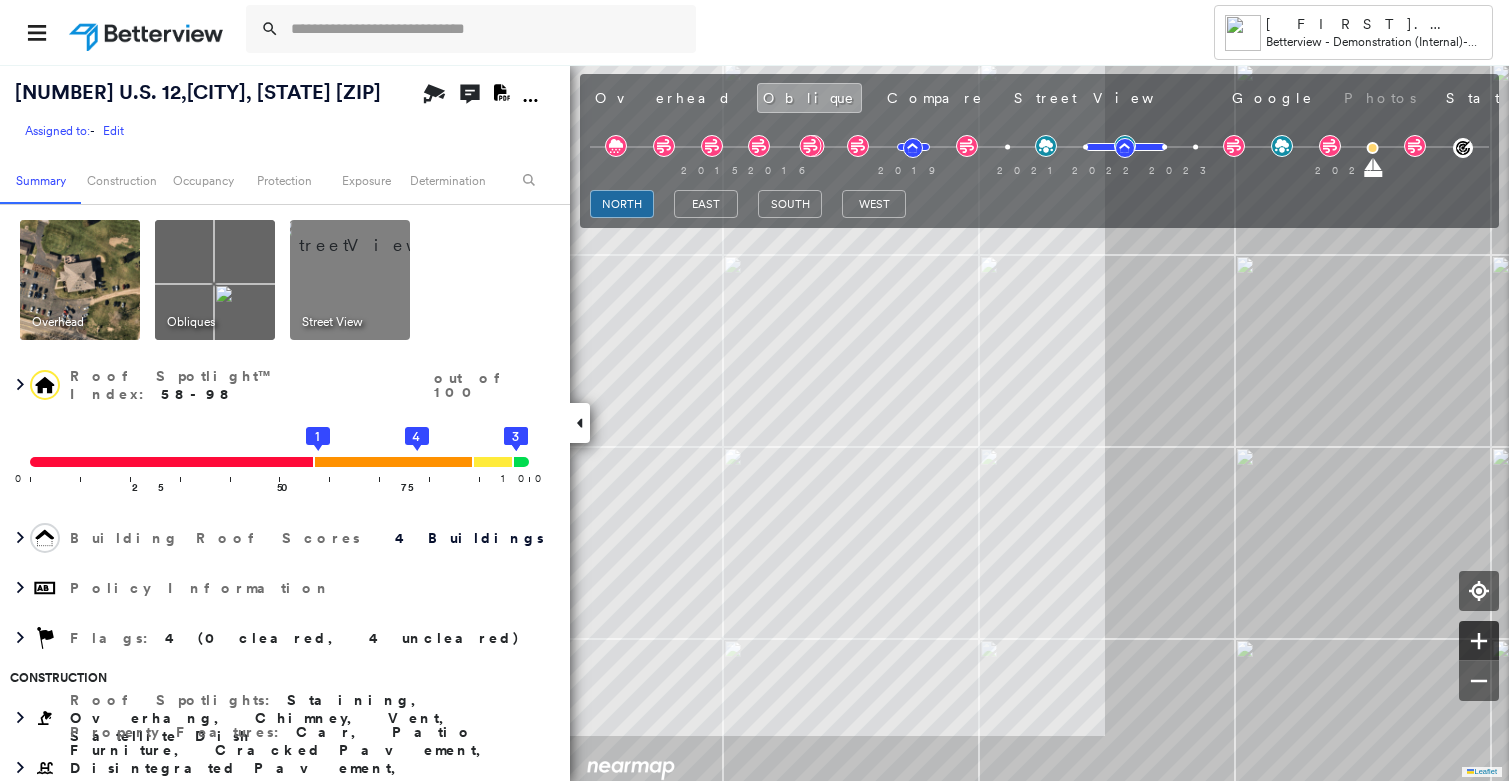 click 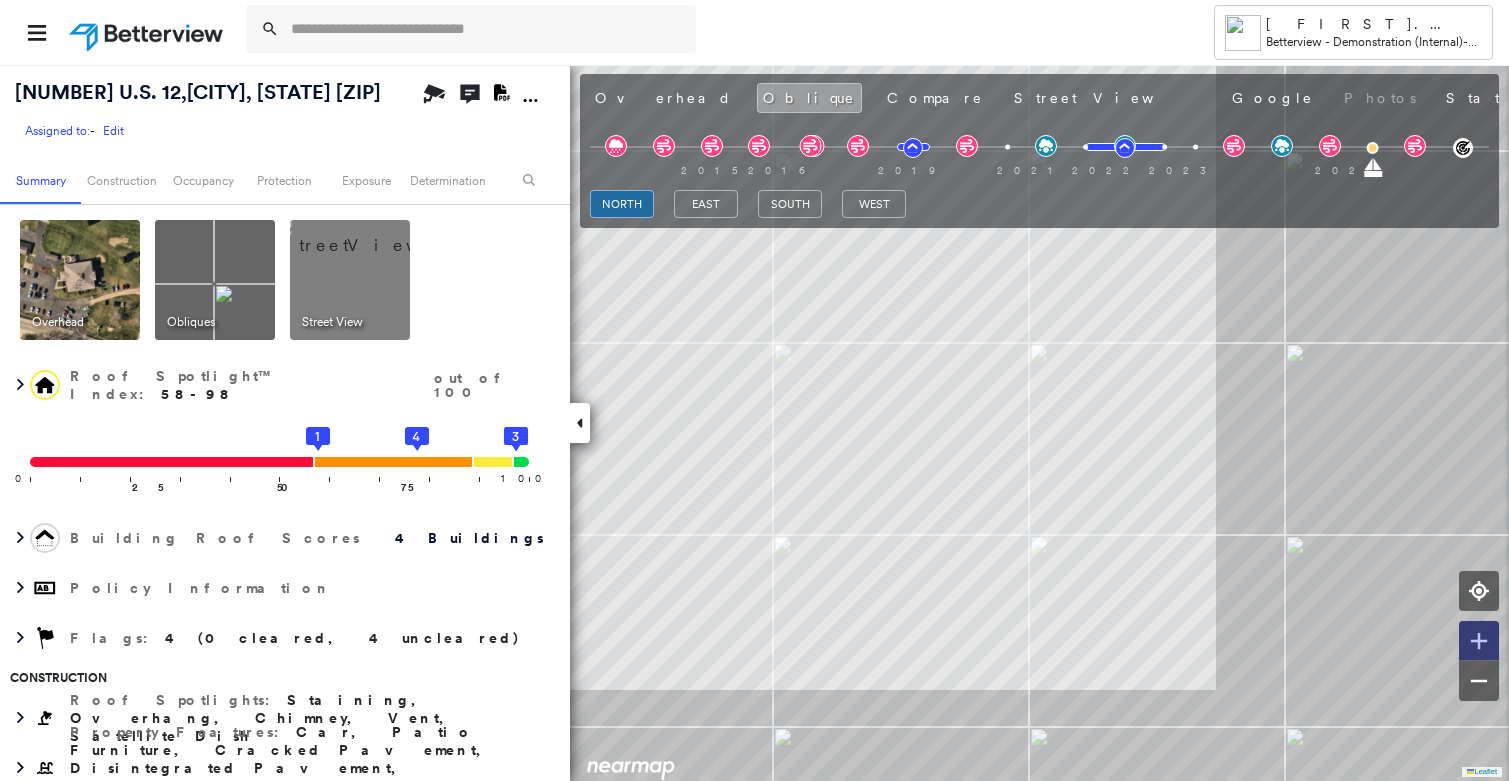 click 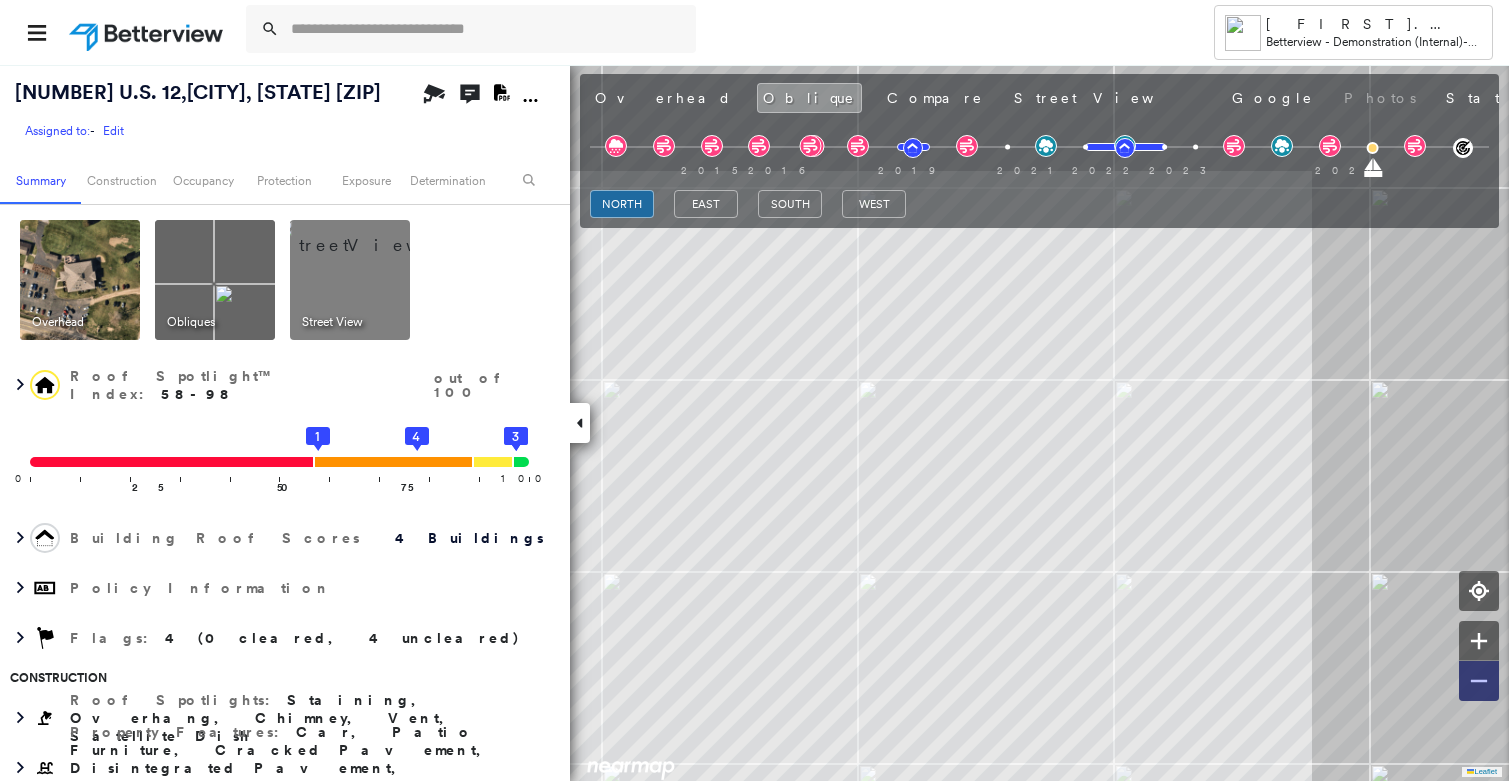 click at bounding box center (1479, 681) 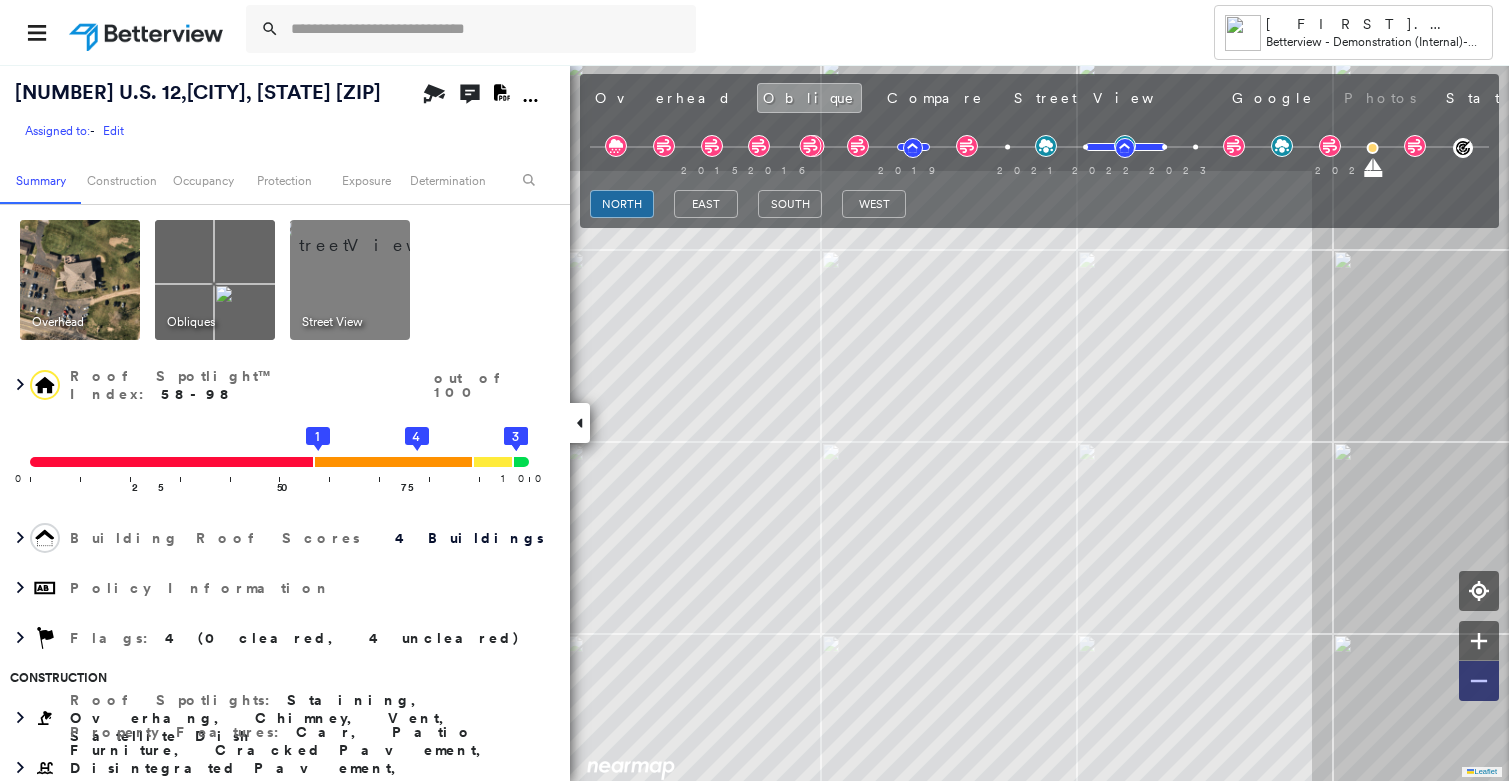 click at bounding box center [1479, 681] 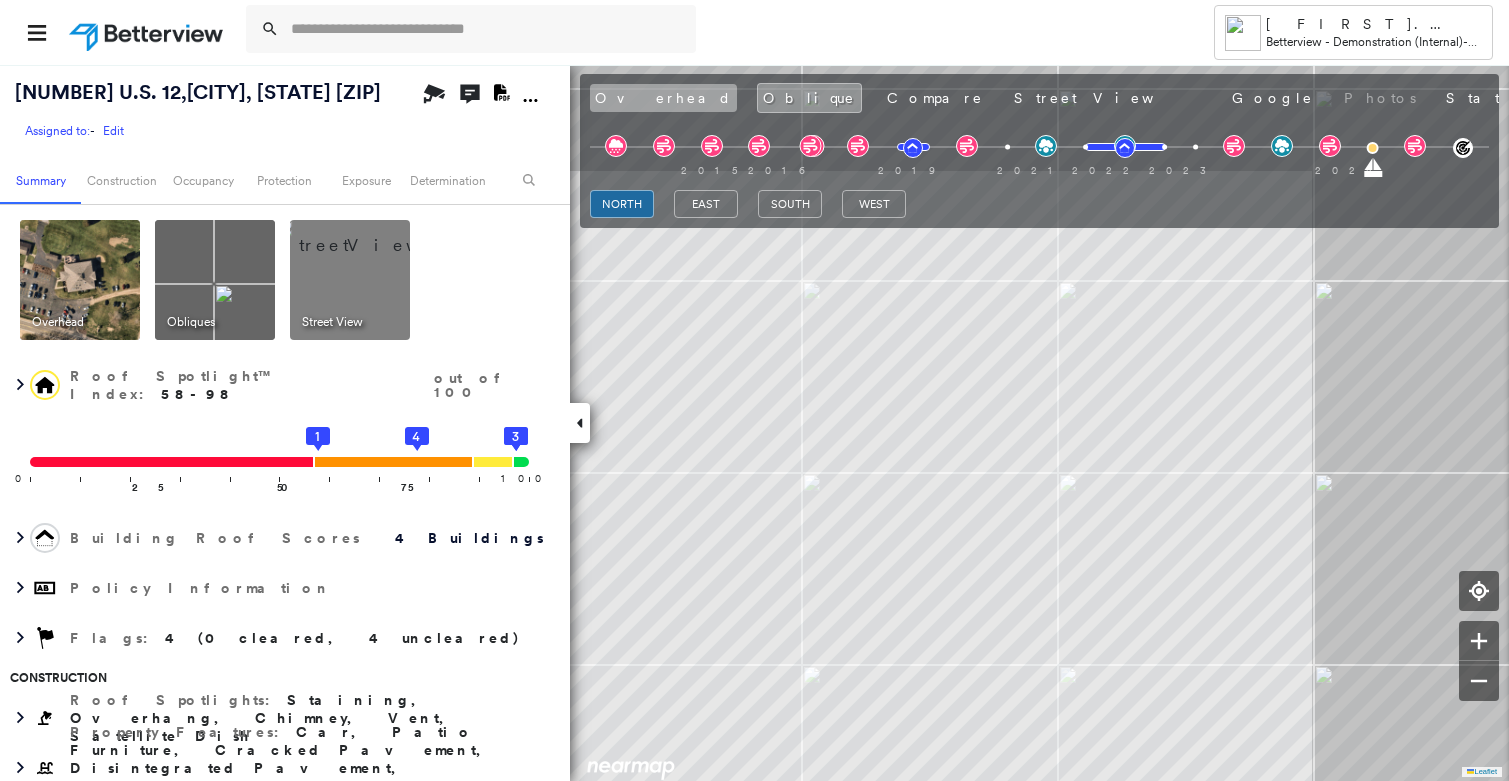 click on "Overhead" at bounding box center (663, 98) 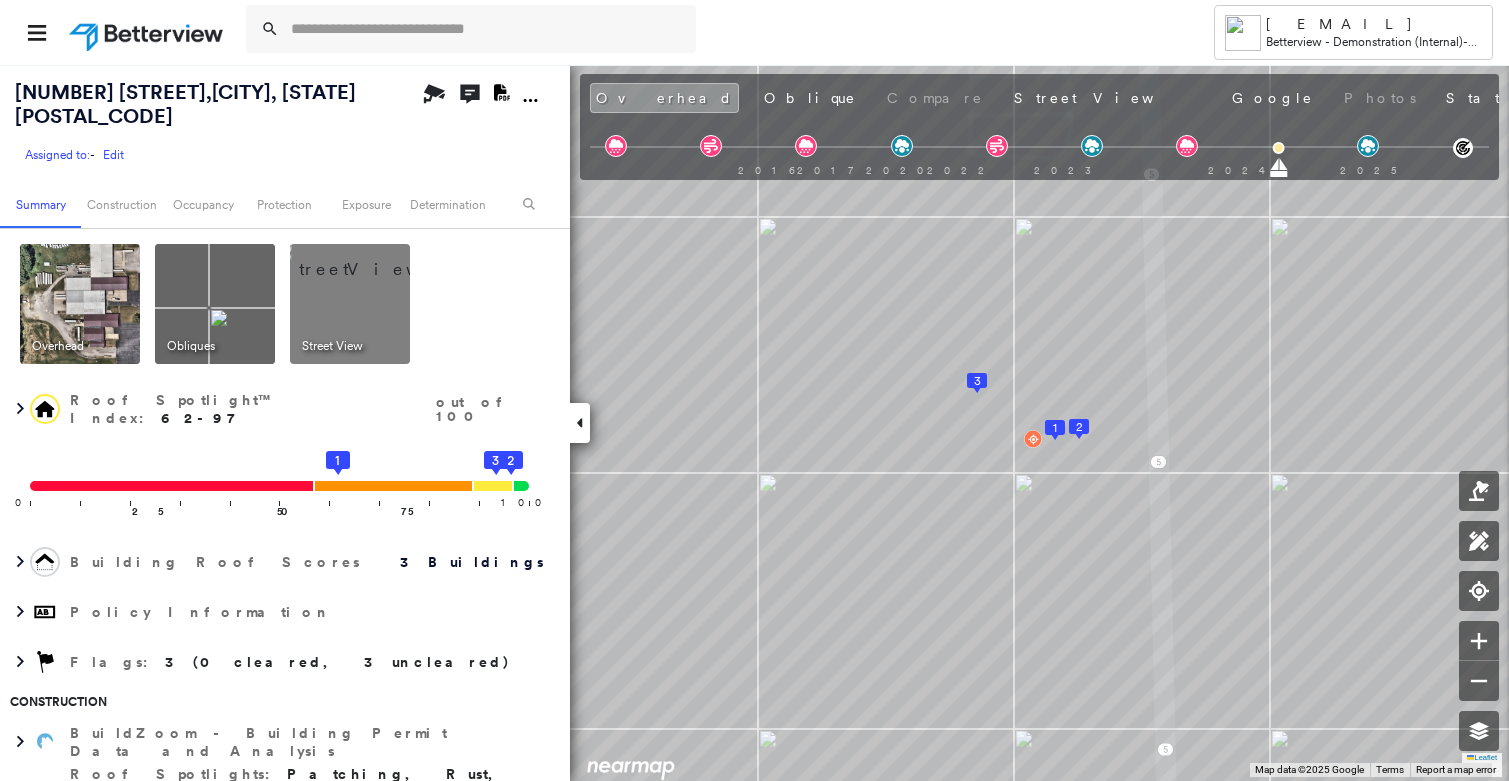 scroll, scrollTop: 0, scrollLeft: 0, axis: both 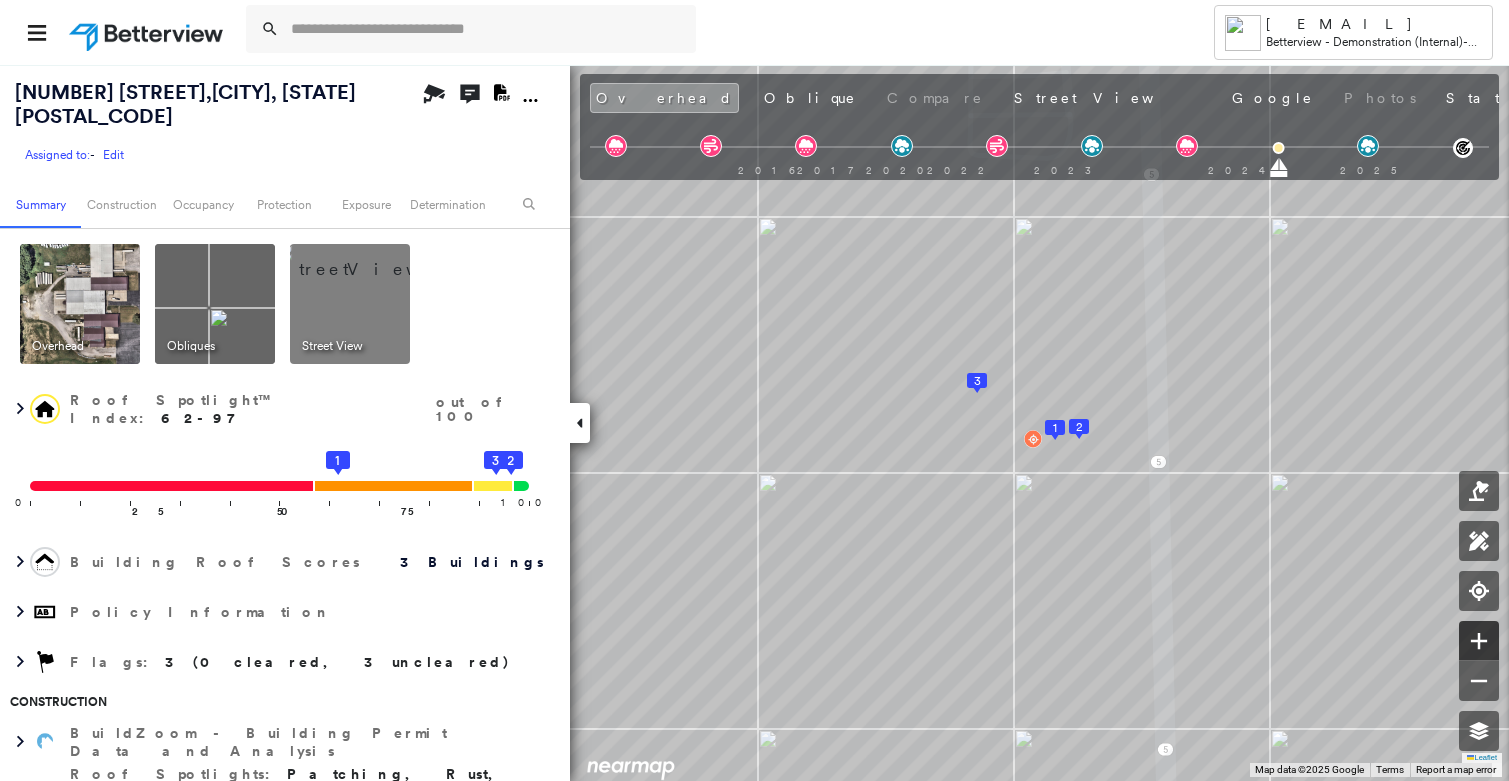click 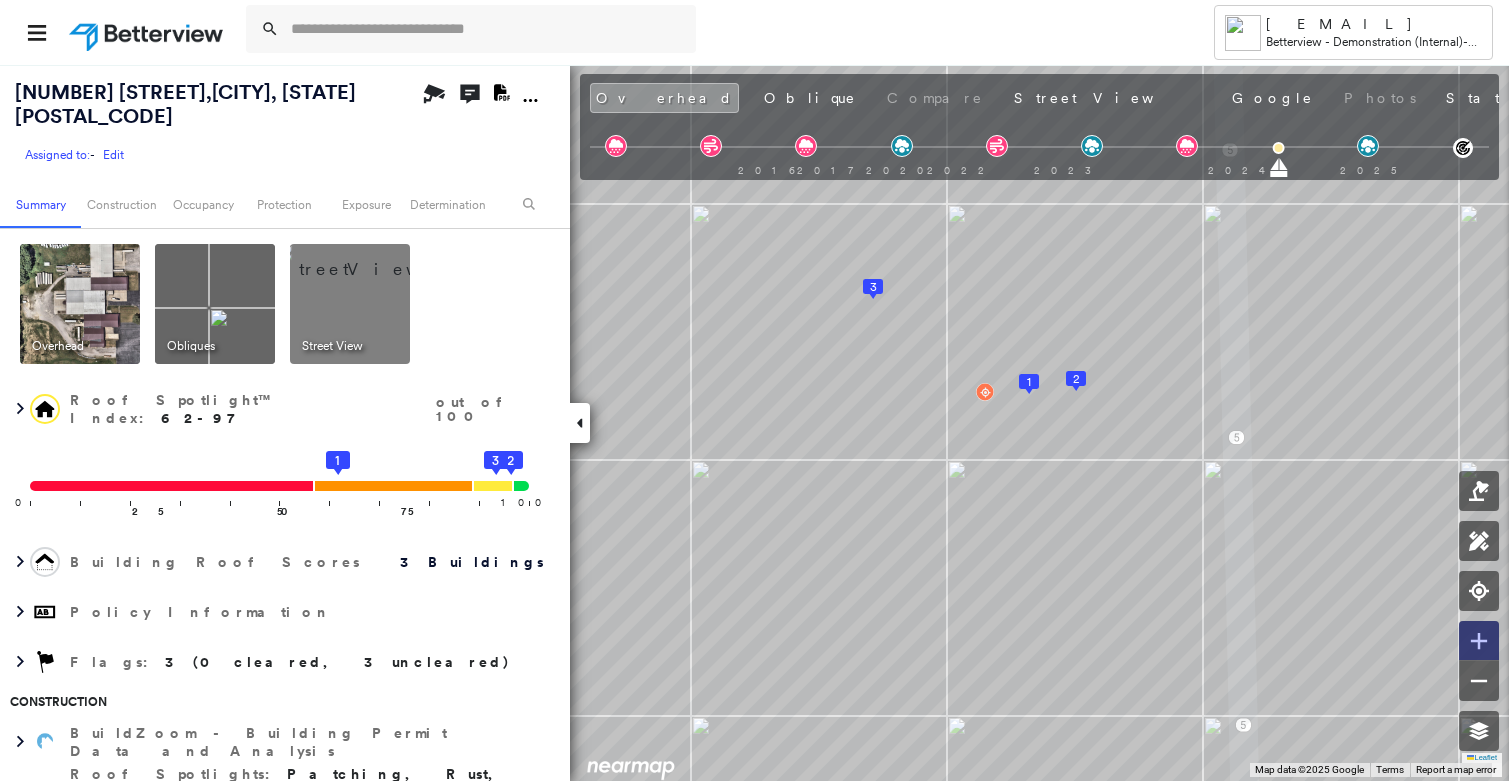 click 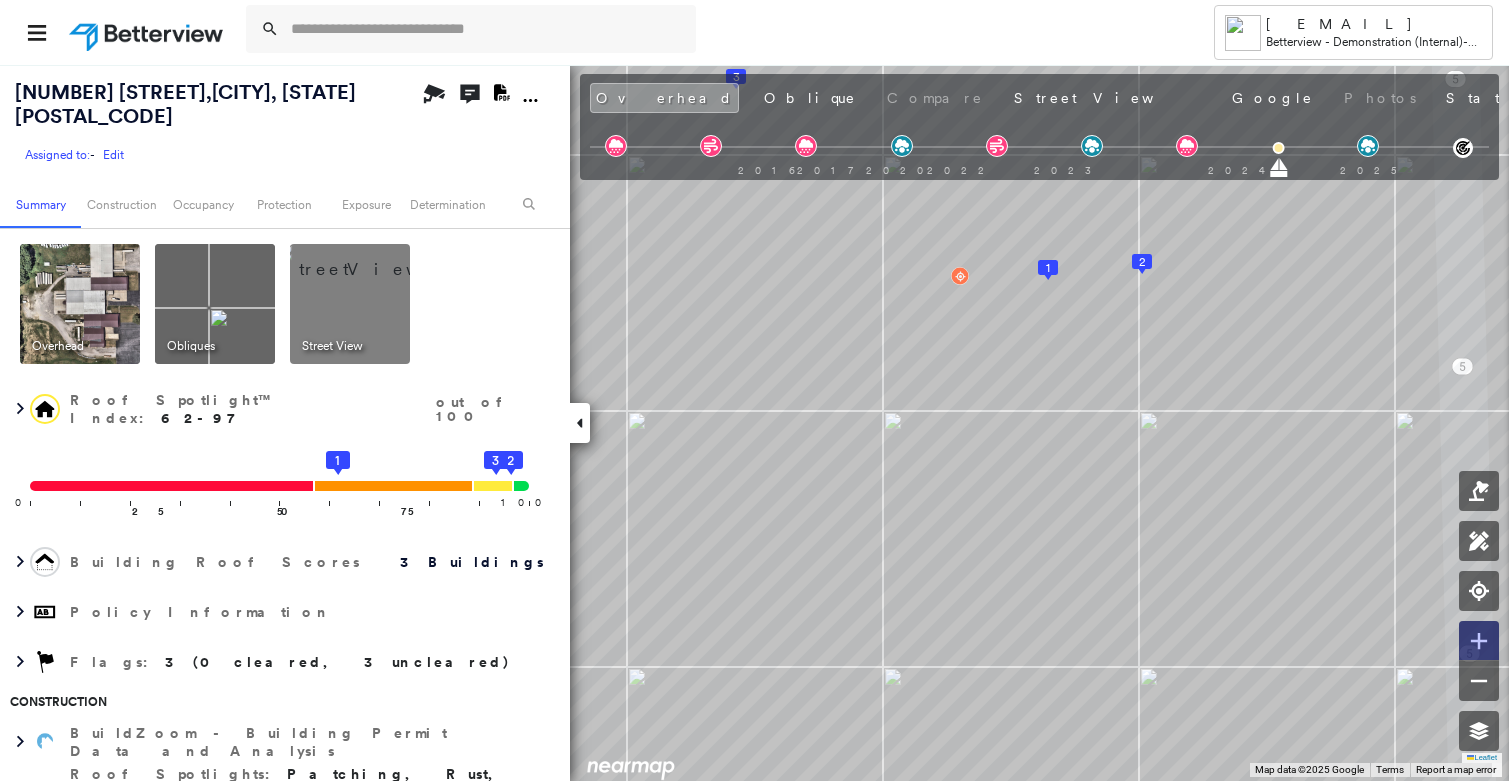click 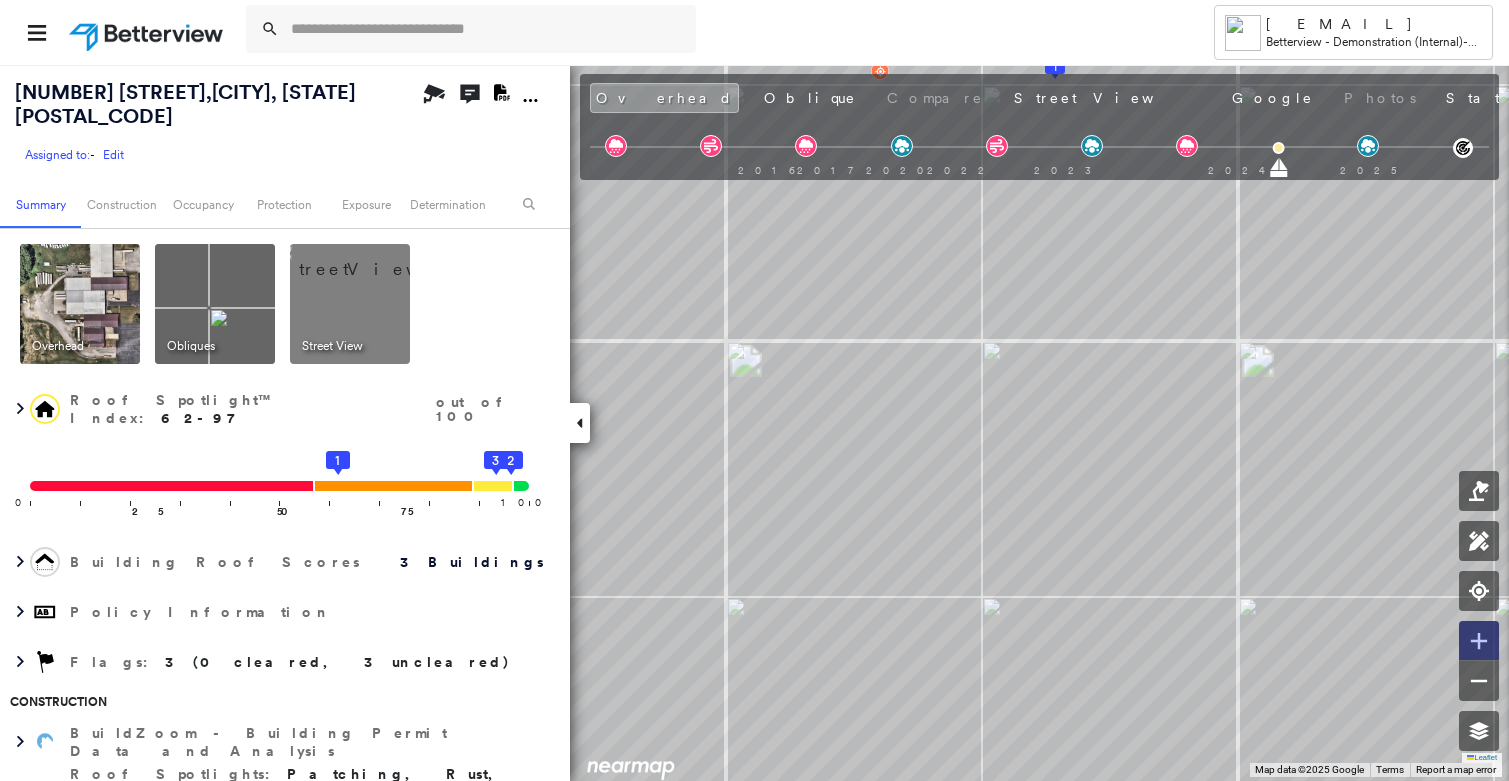 click 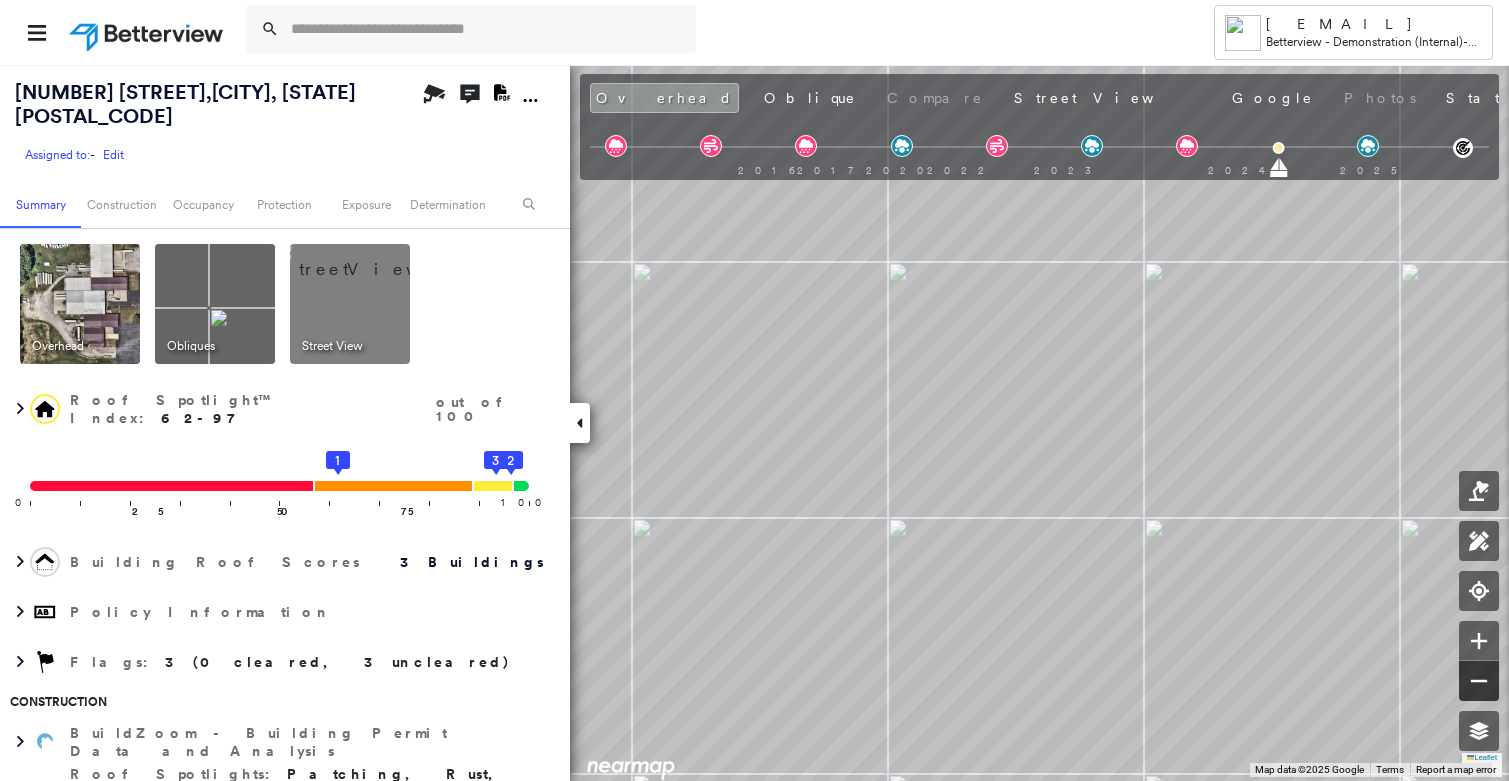 click 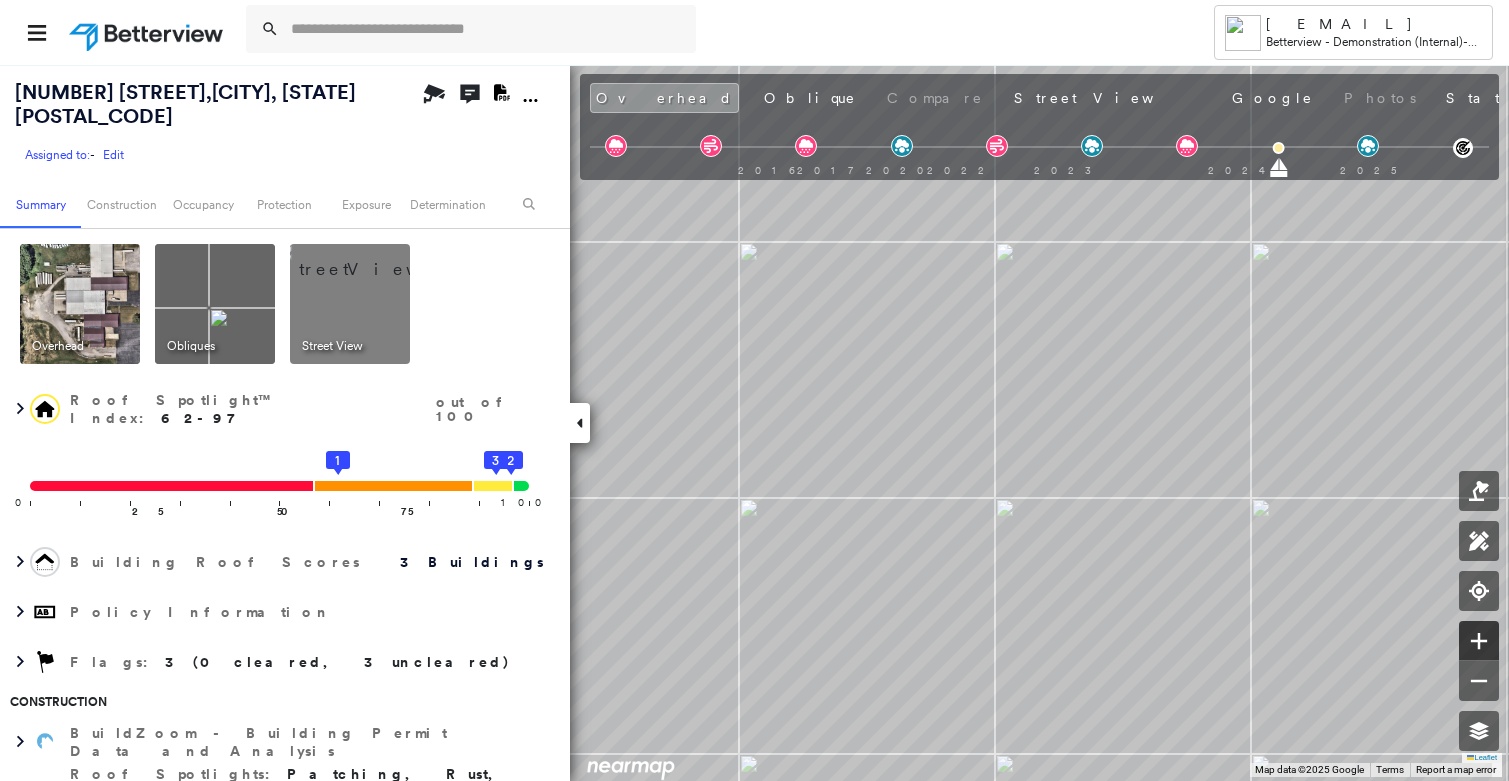 click 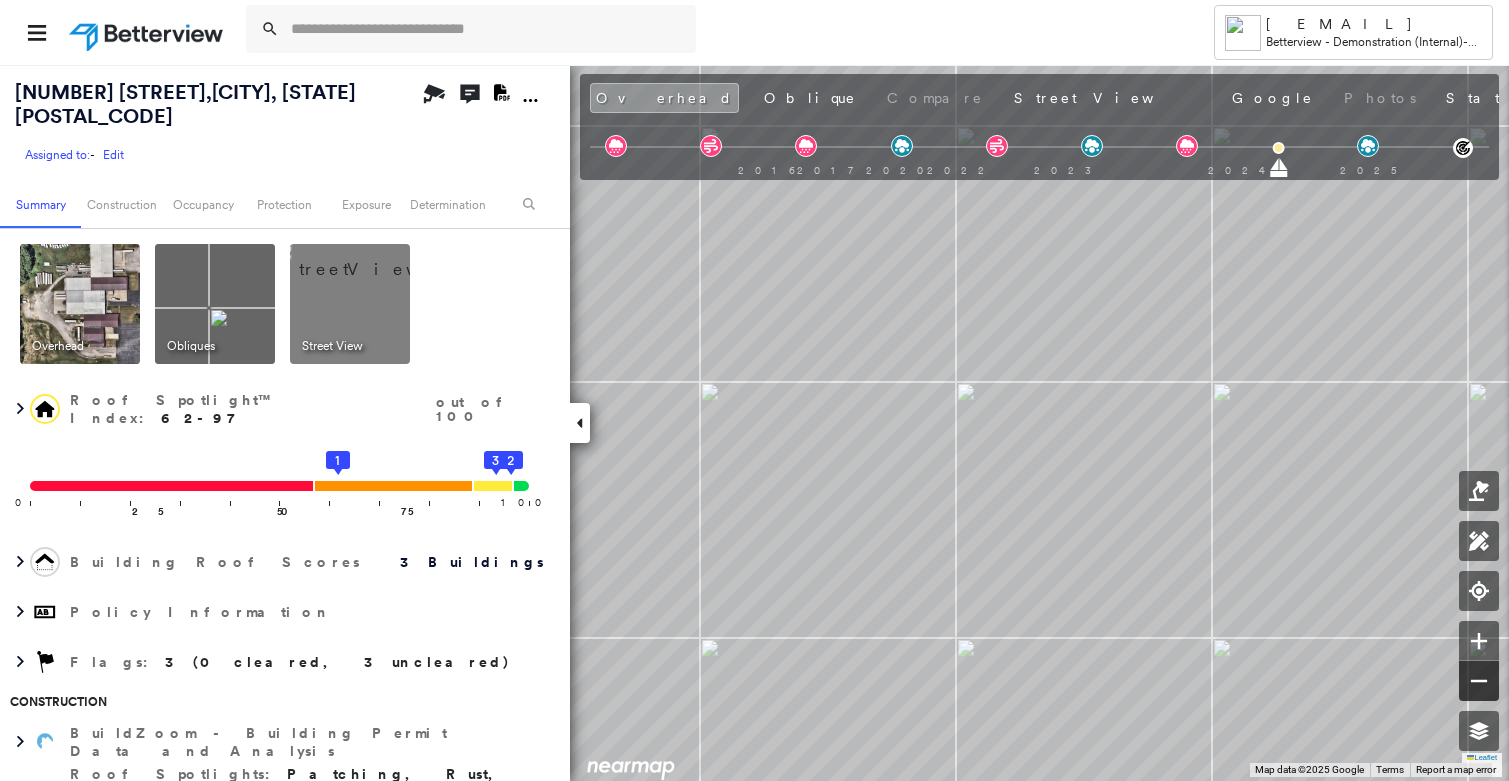 click 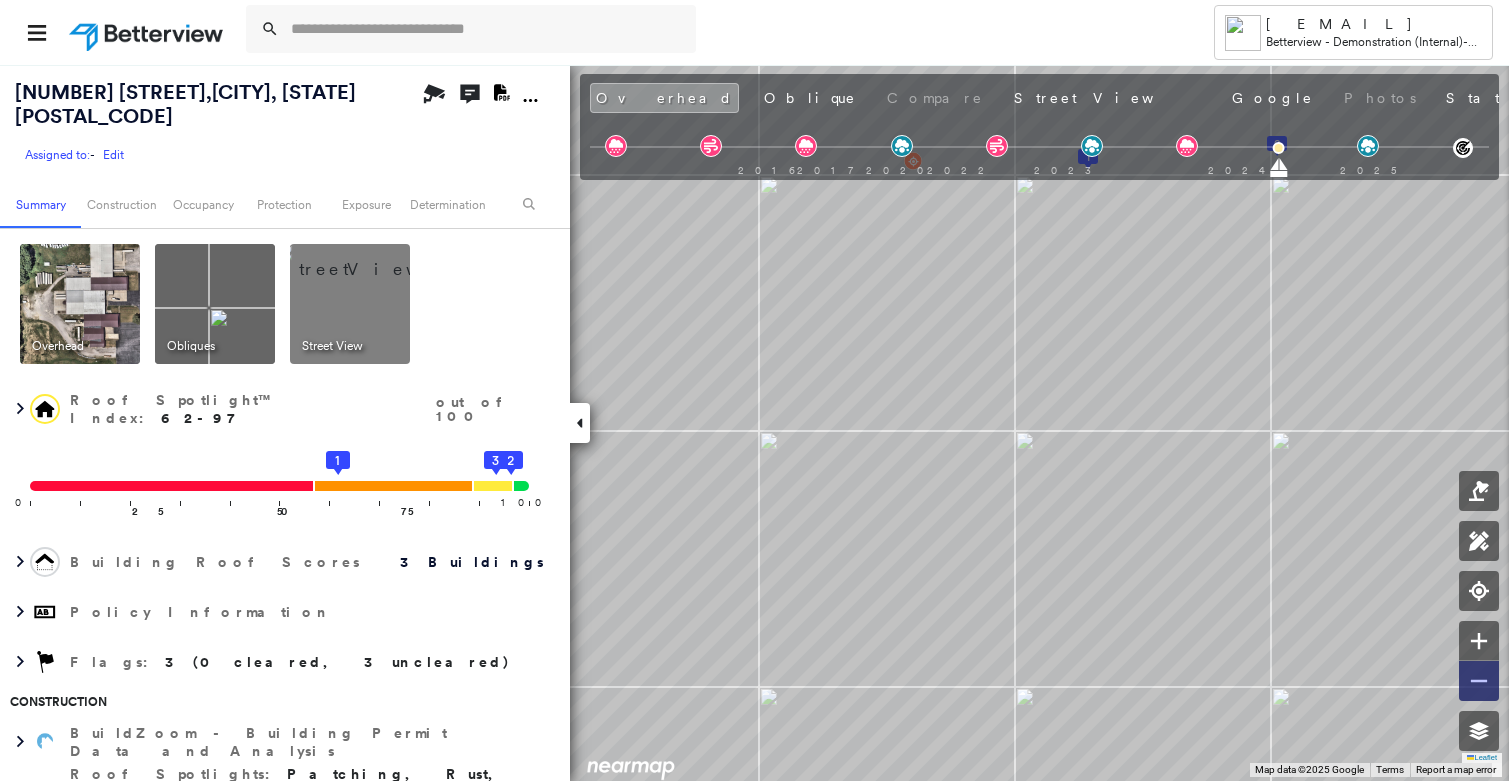 click 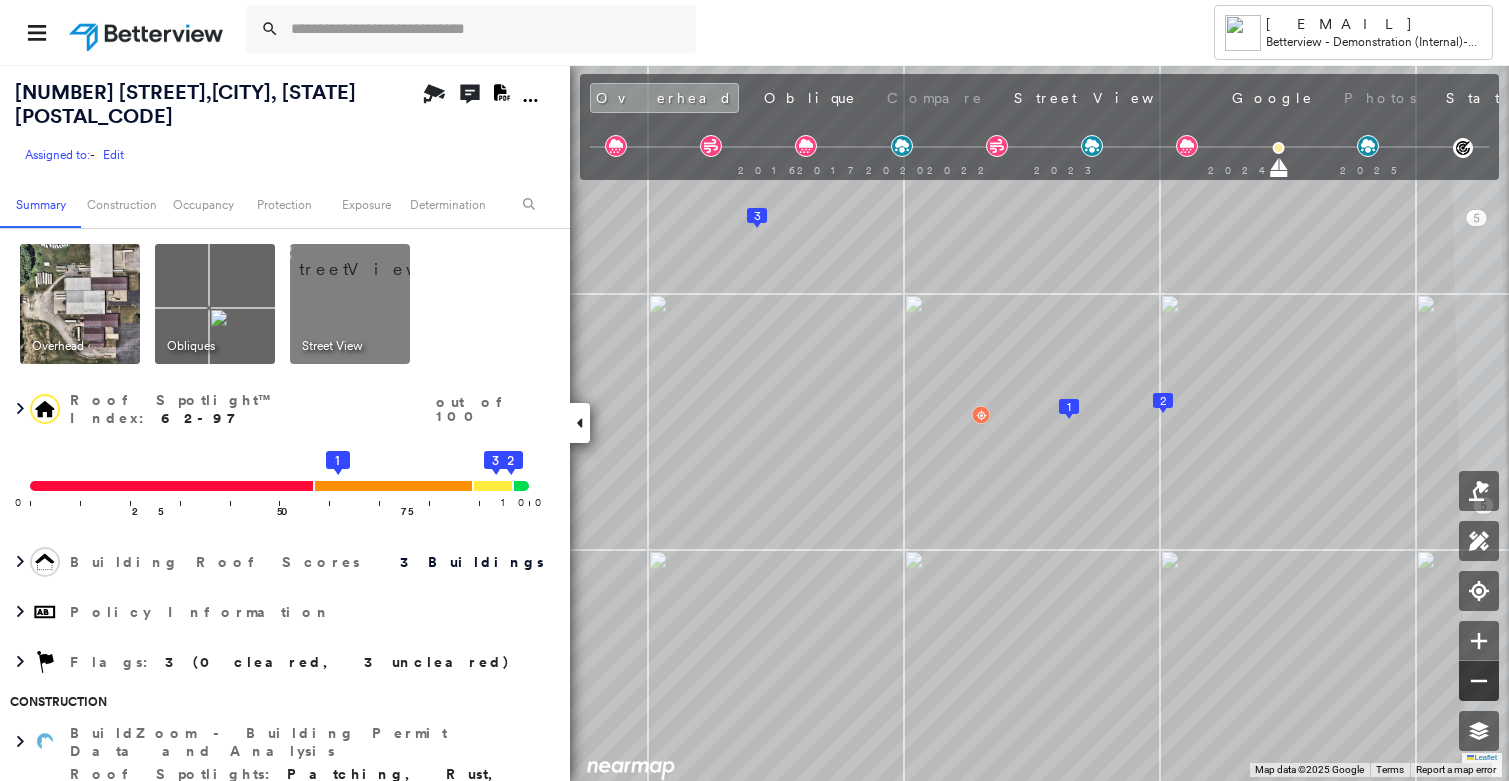 click 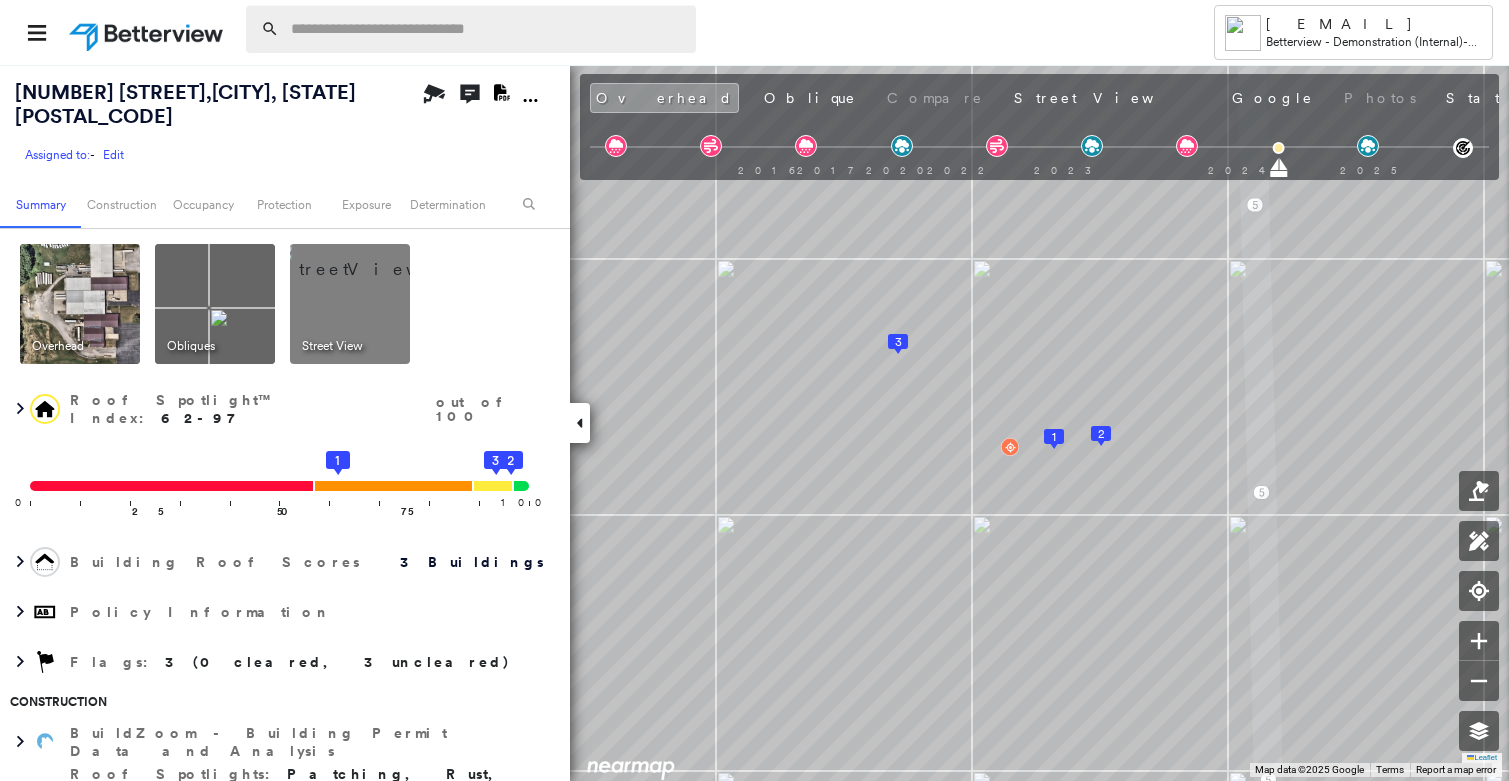 click at bounding box center [487, 29] 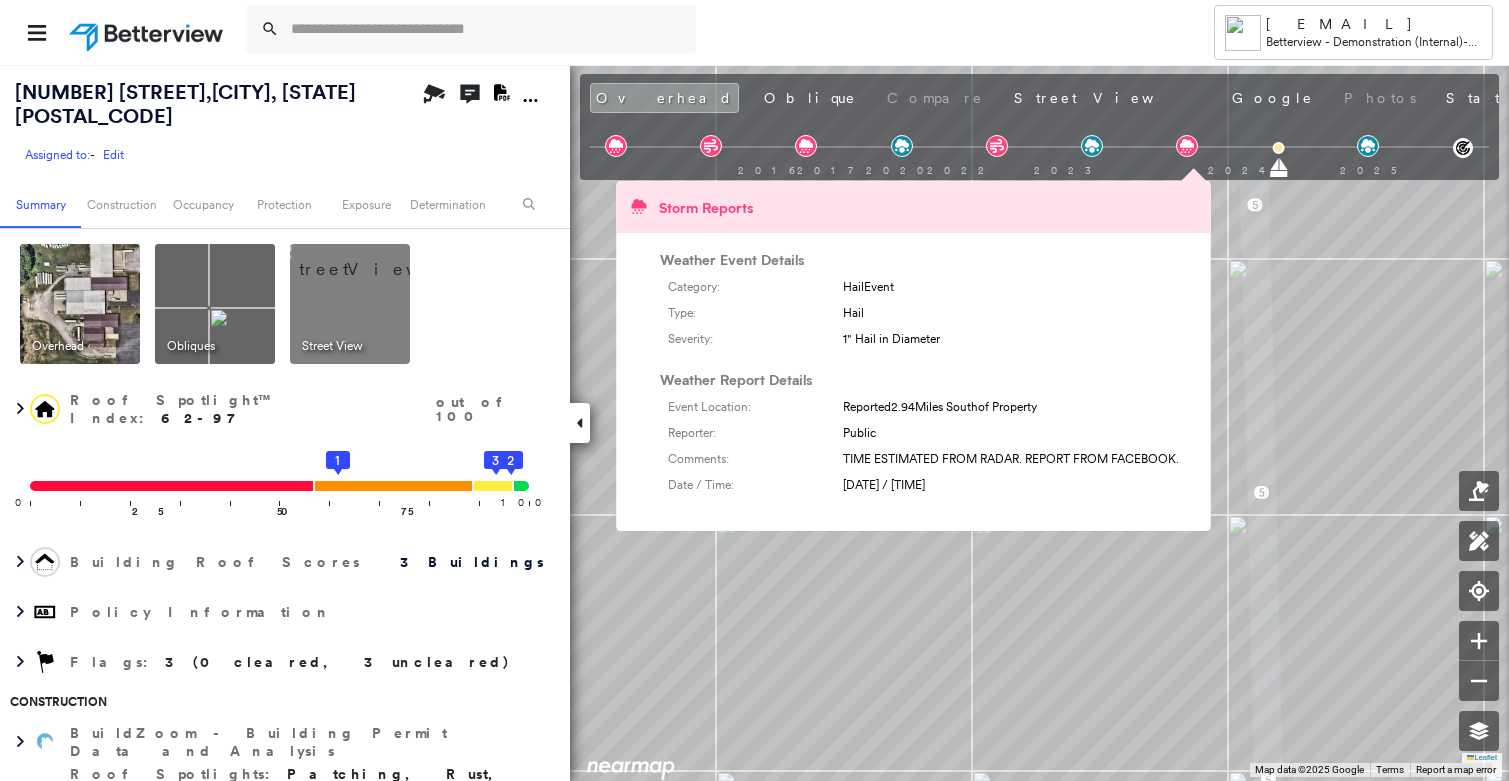 click 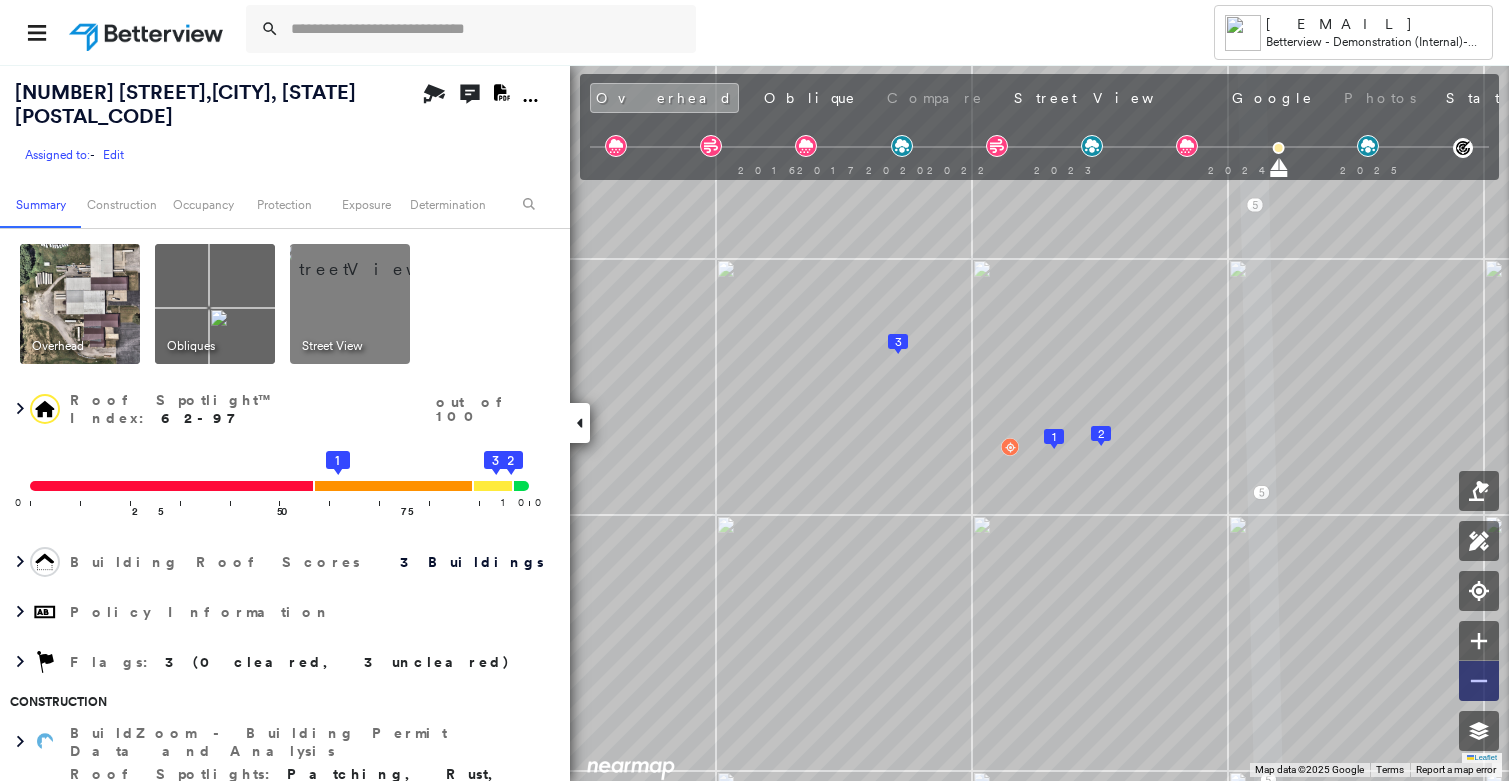 click 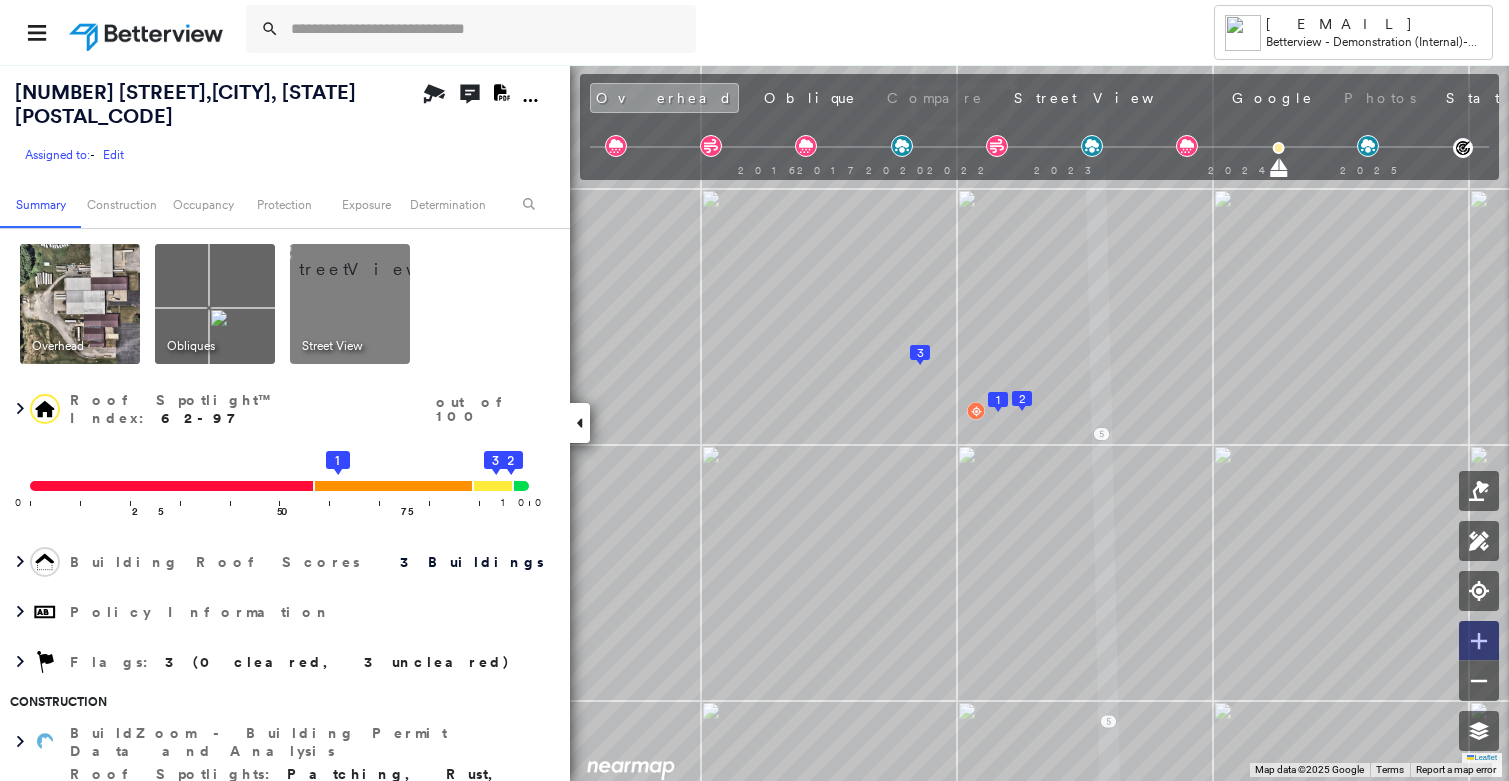 click 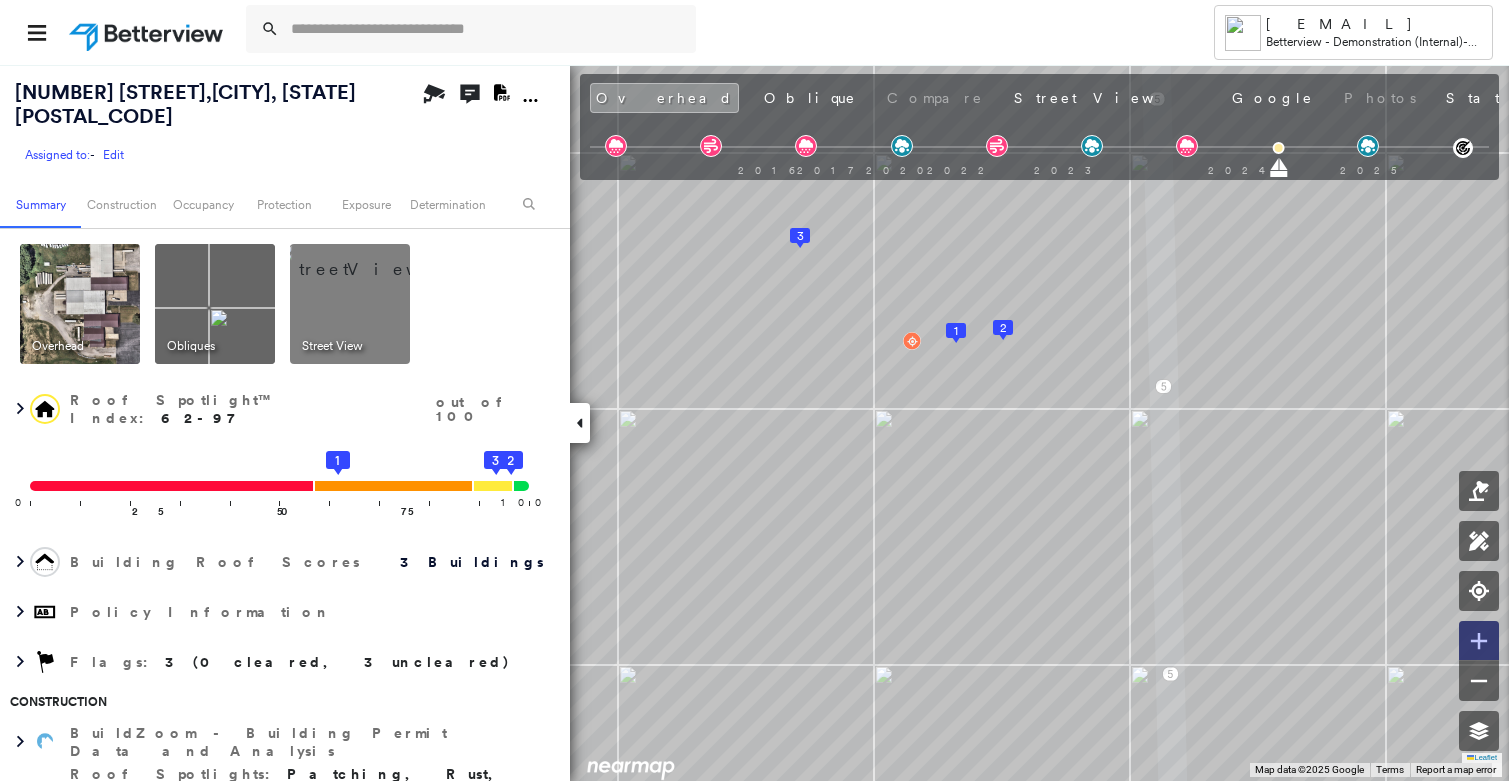 click 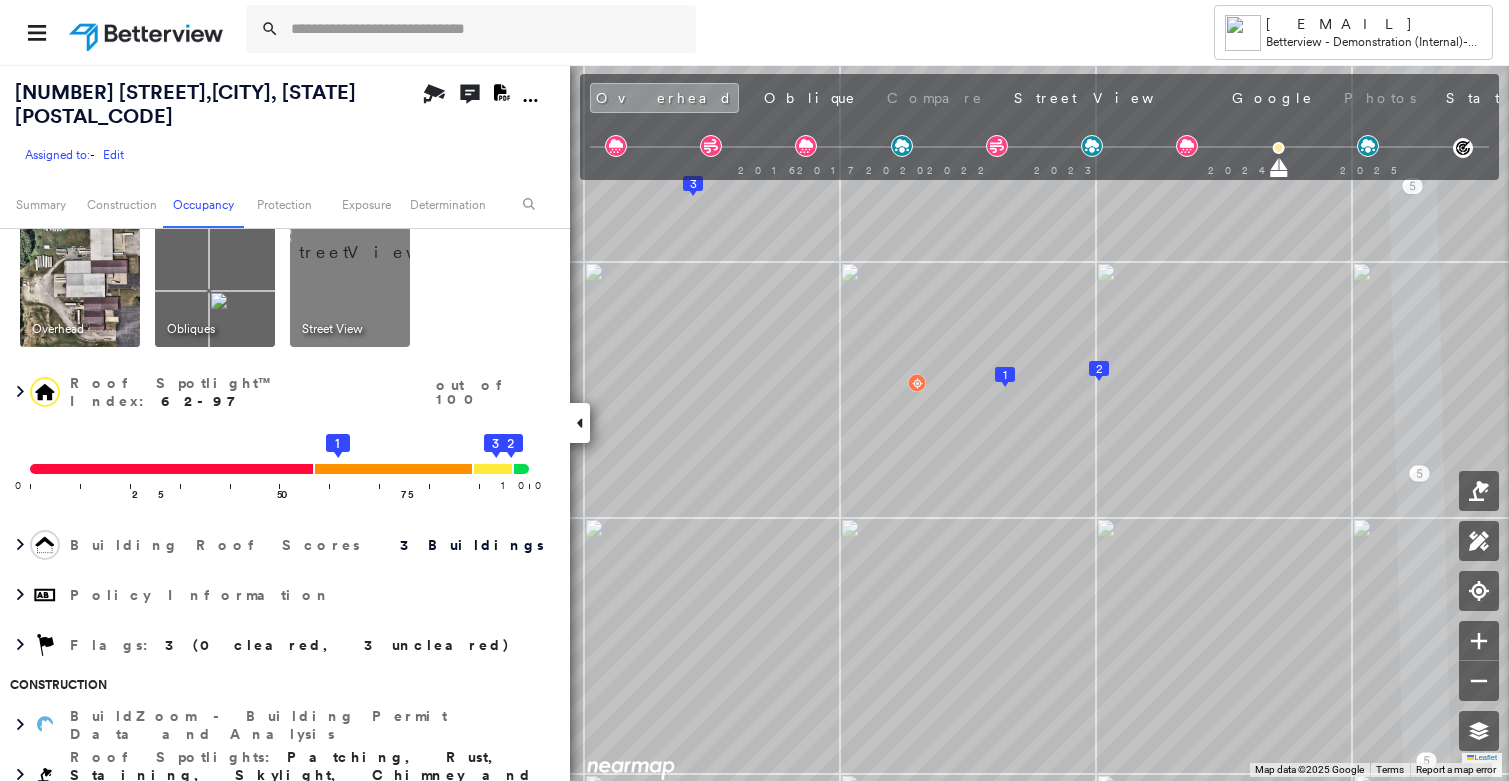 scroll, scrollTop: 0, scrollLeft: 0, axis: both 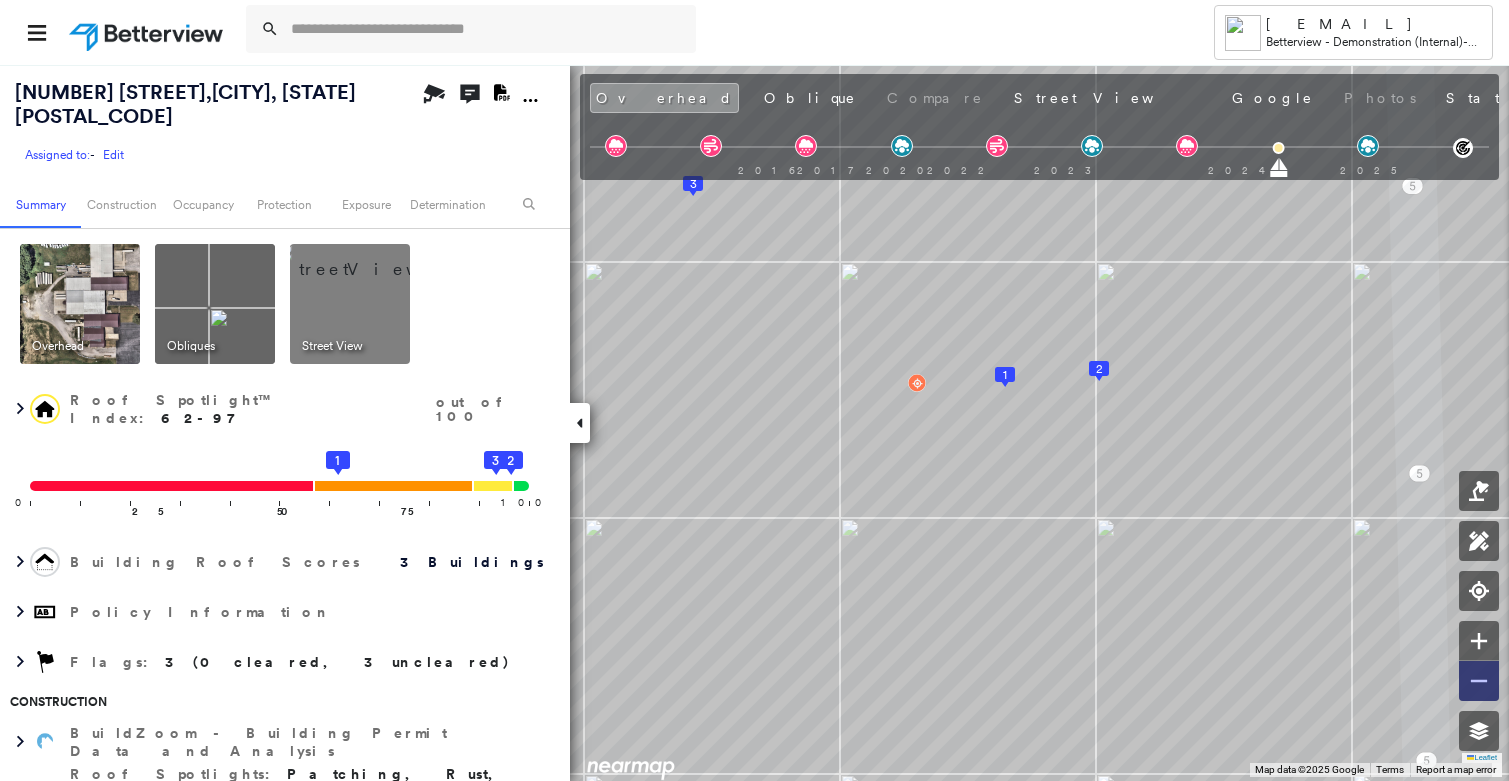 click 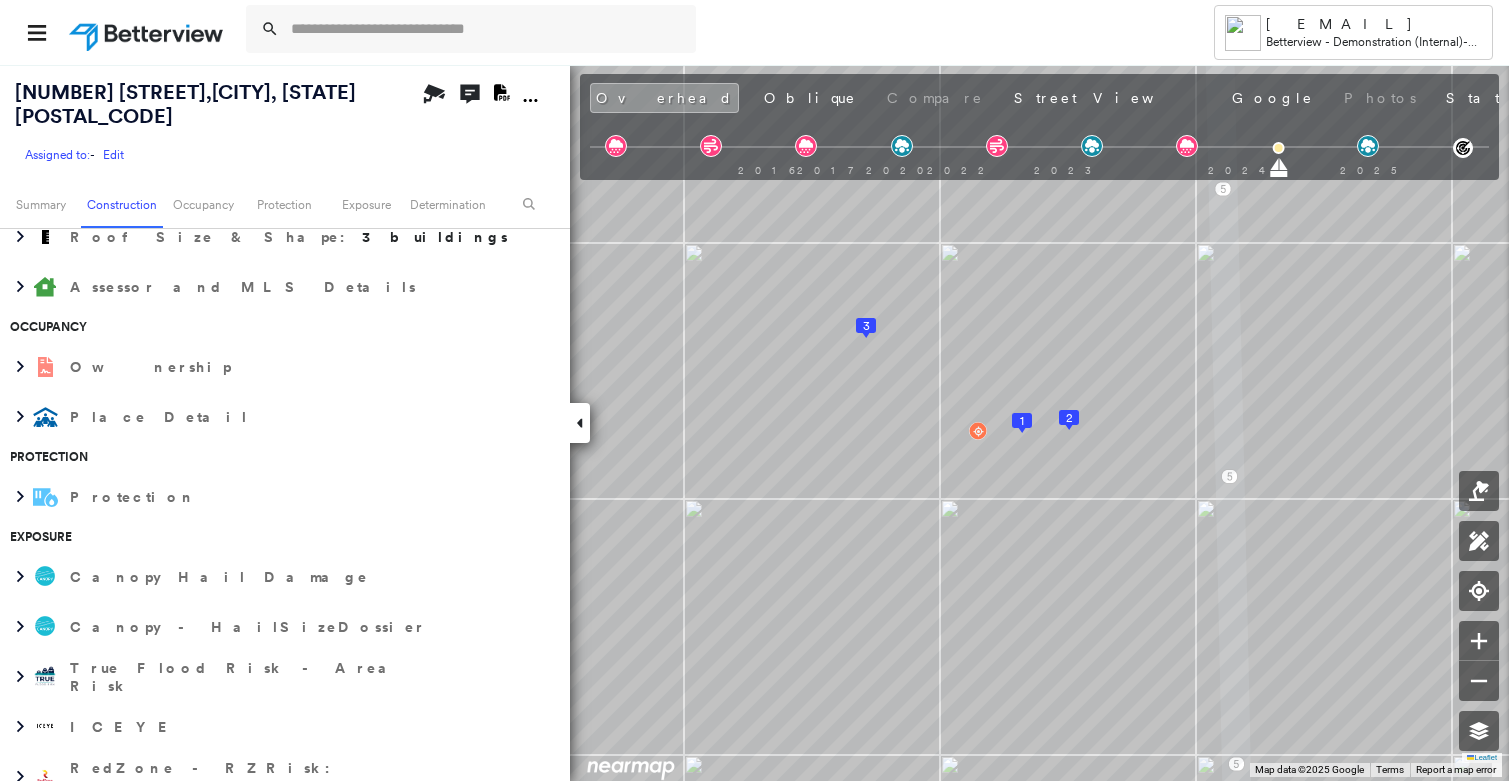 scroll, scrollTop: 667, scrollLeft: 0, axis: vertical 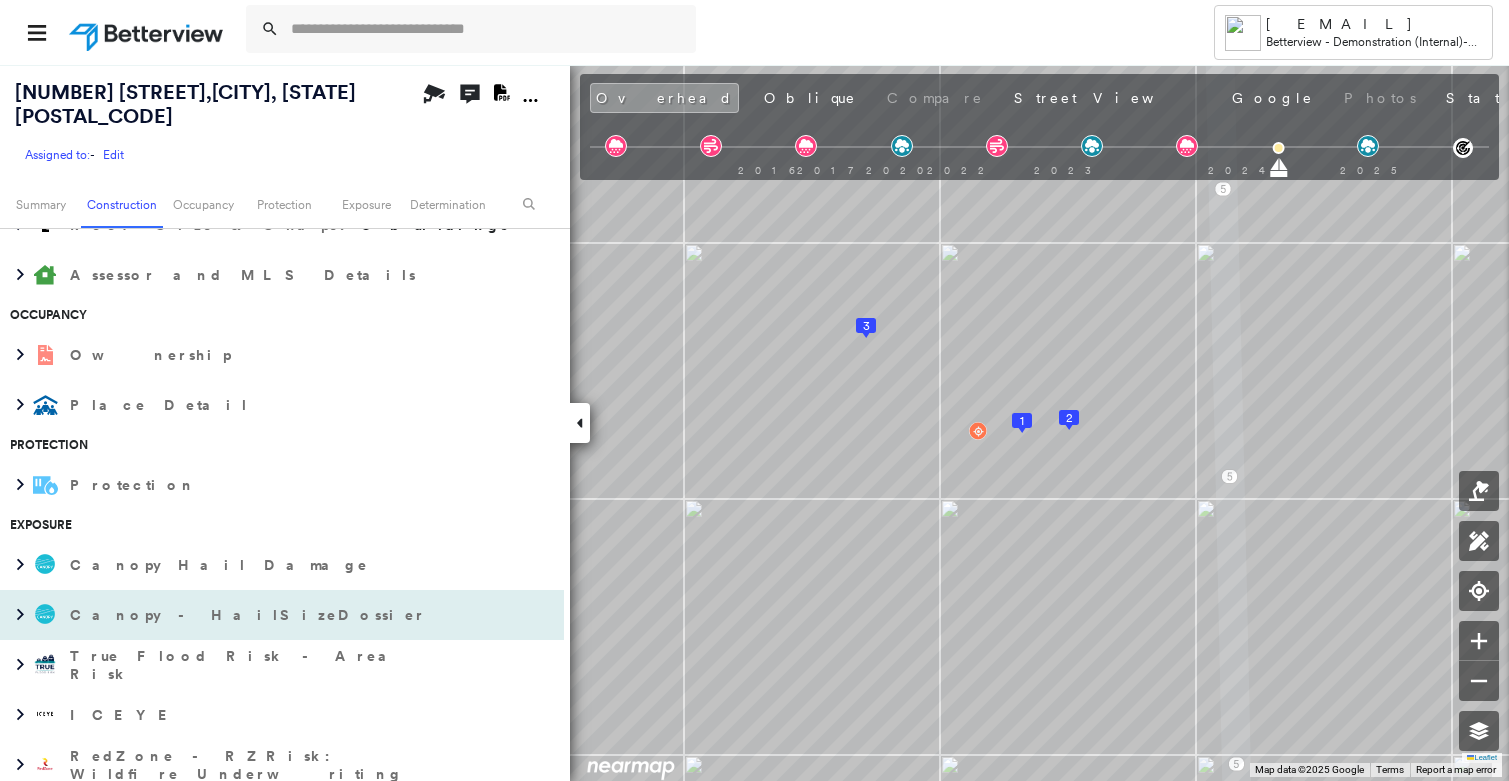 click on "Canopy - HailSizeDossier" at bounding box center [250, 615] 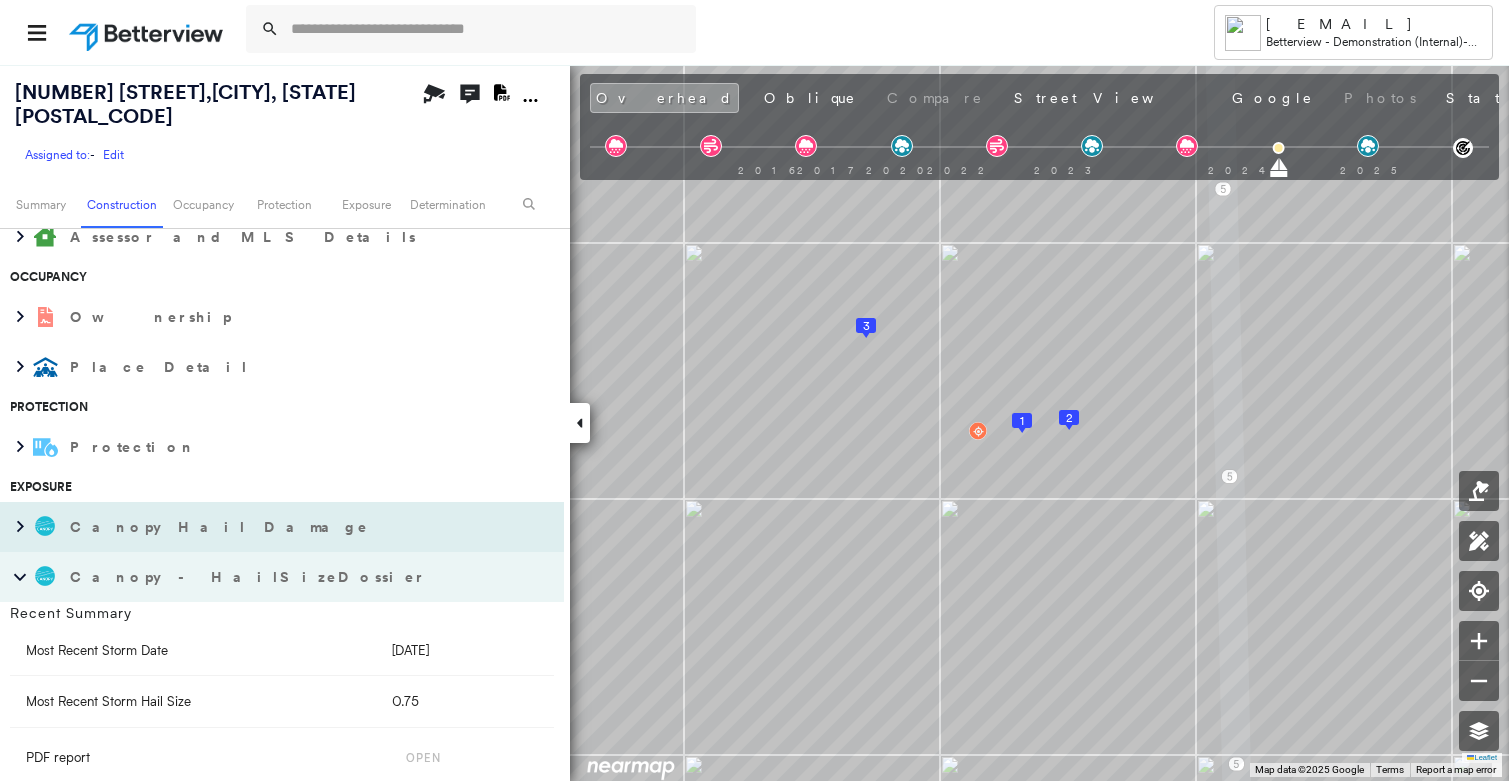 scroll, scrollTop: 758, scrollLeft: 0, axis: vertical 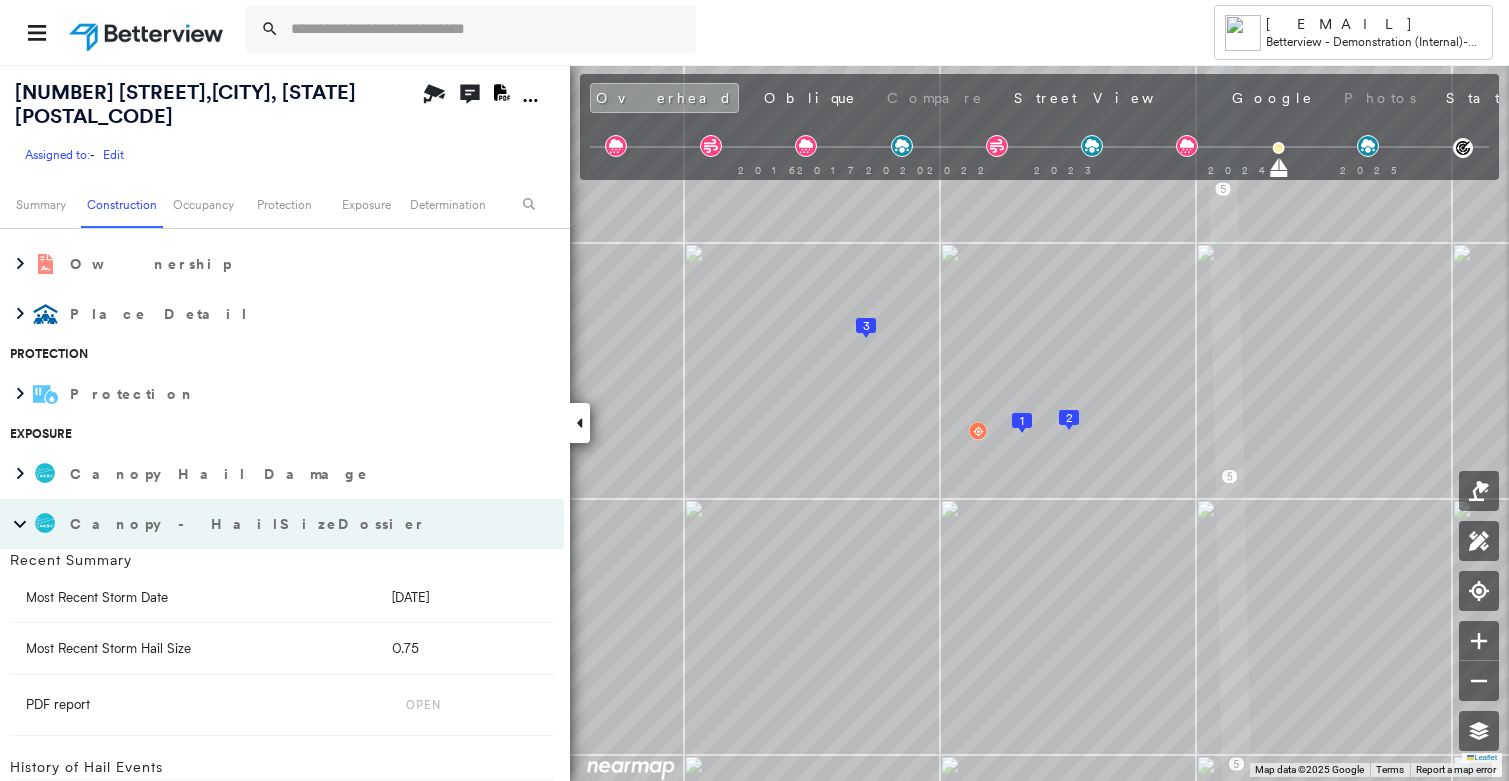 click on "Canopy - HailSizeDossier" at bounding box center (250, 524) 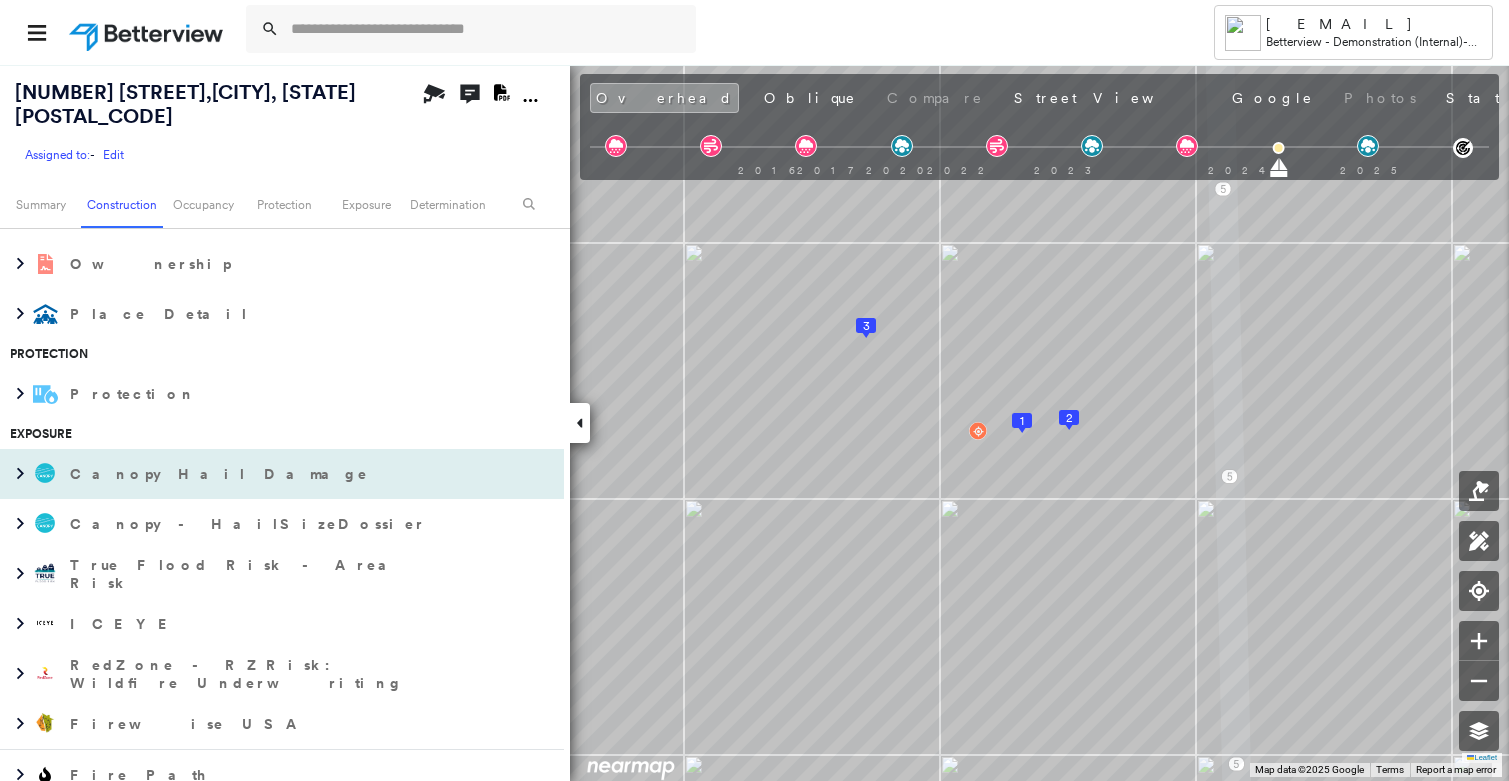 click on "Canopy Hail Damage" at bounding box center (262, 474) 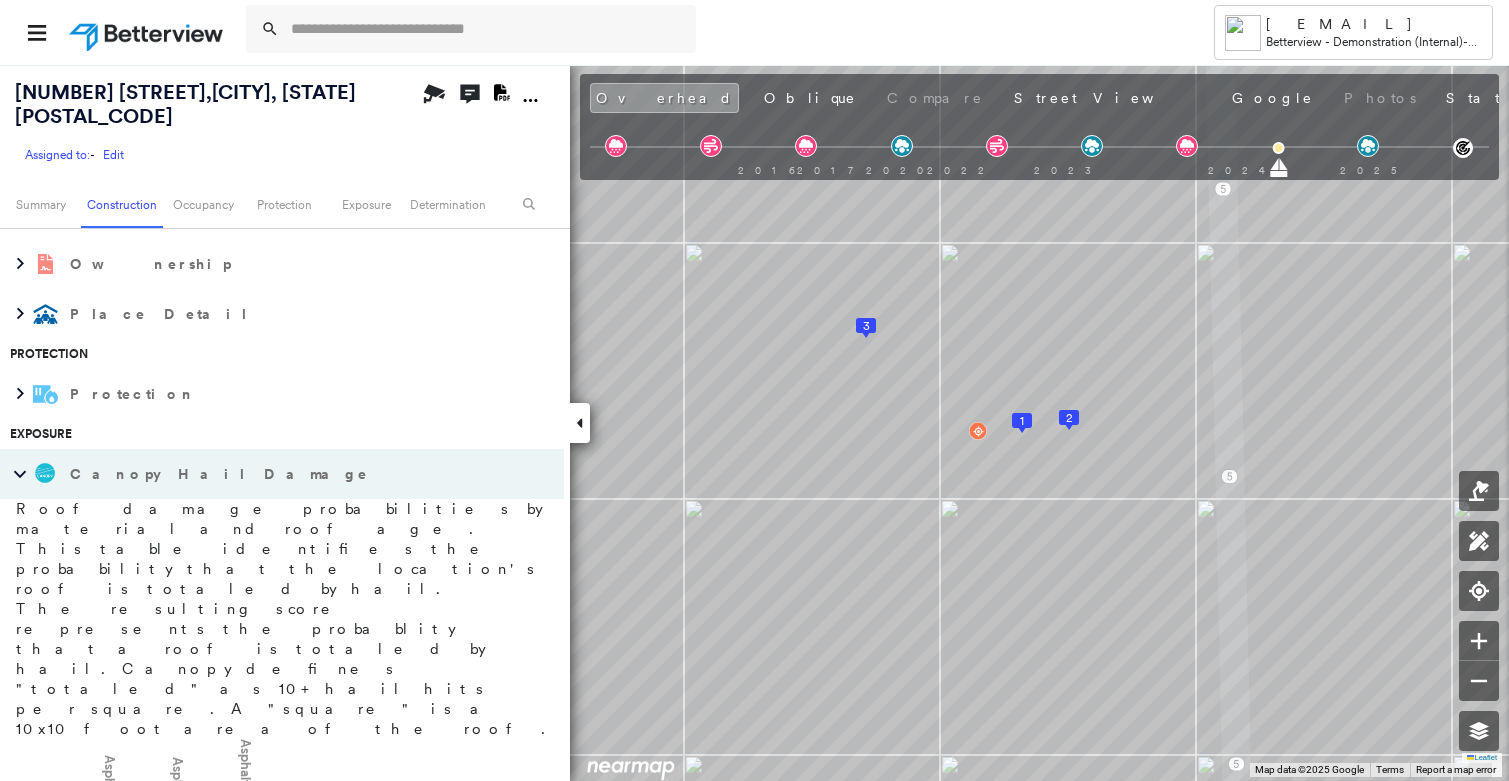 click on "Canopy Hail Damage" at bounding box center [221, 474] 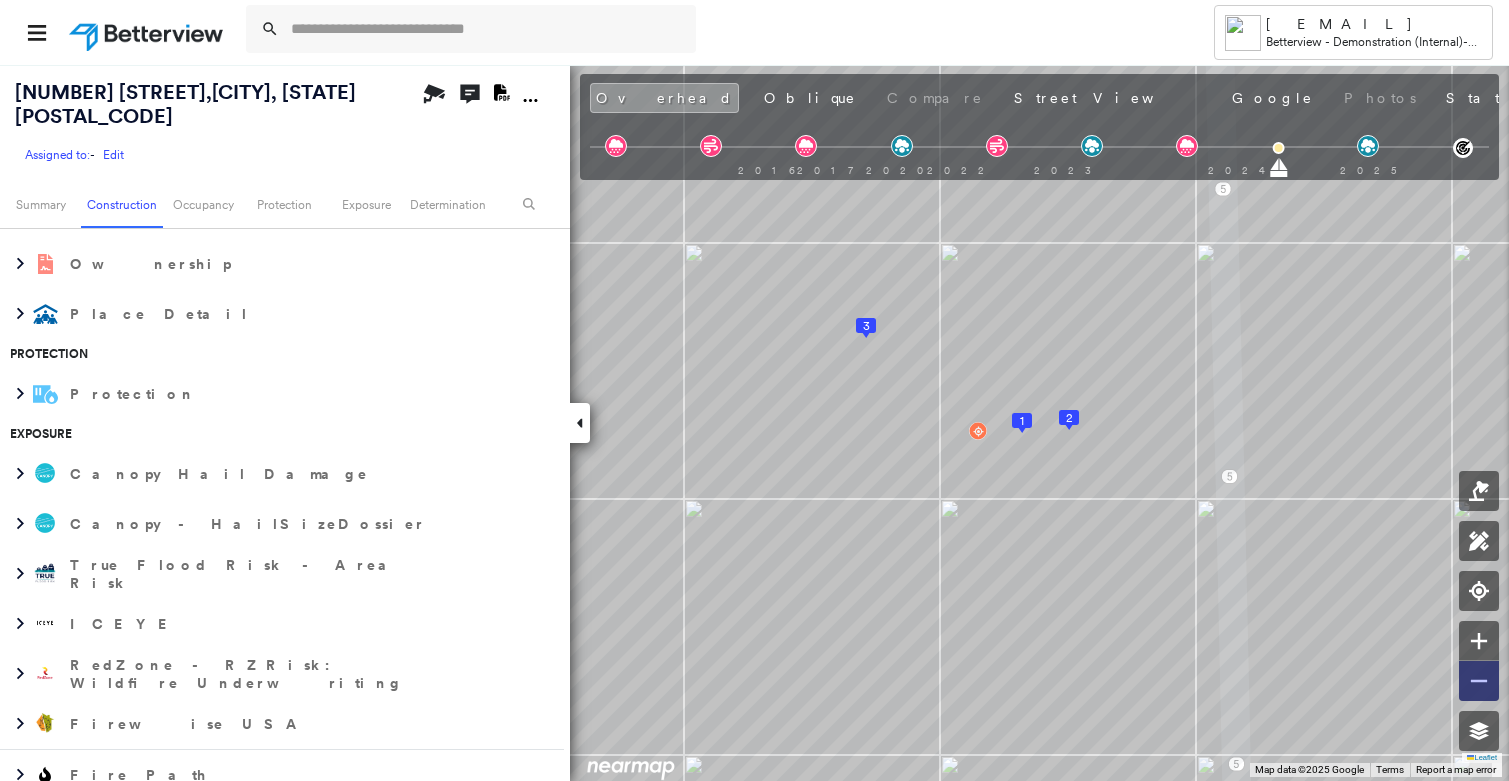 click 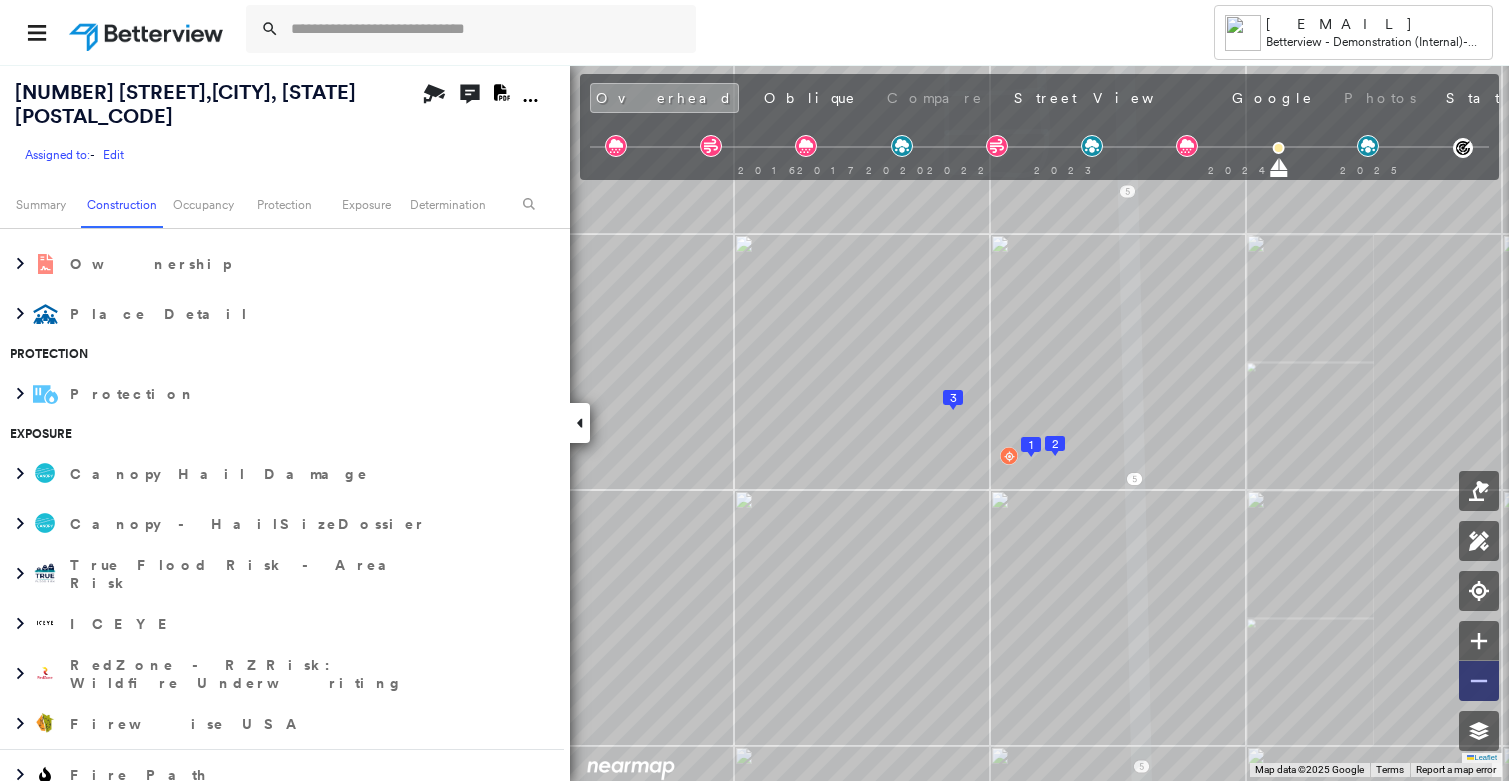 click 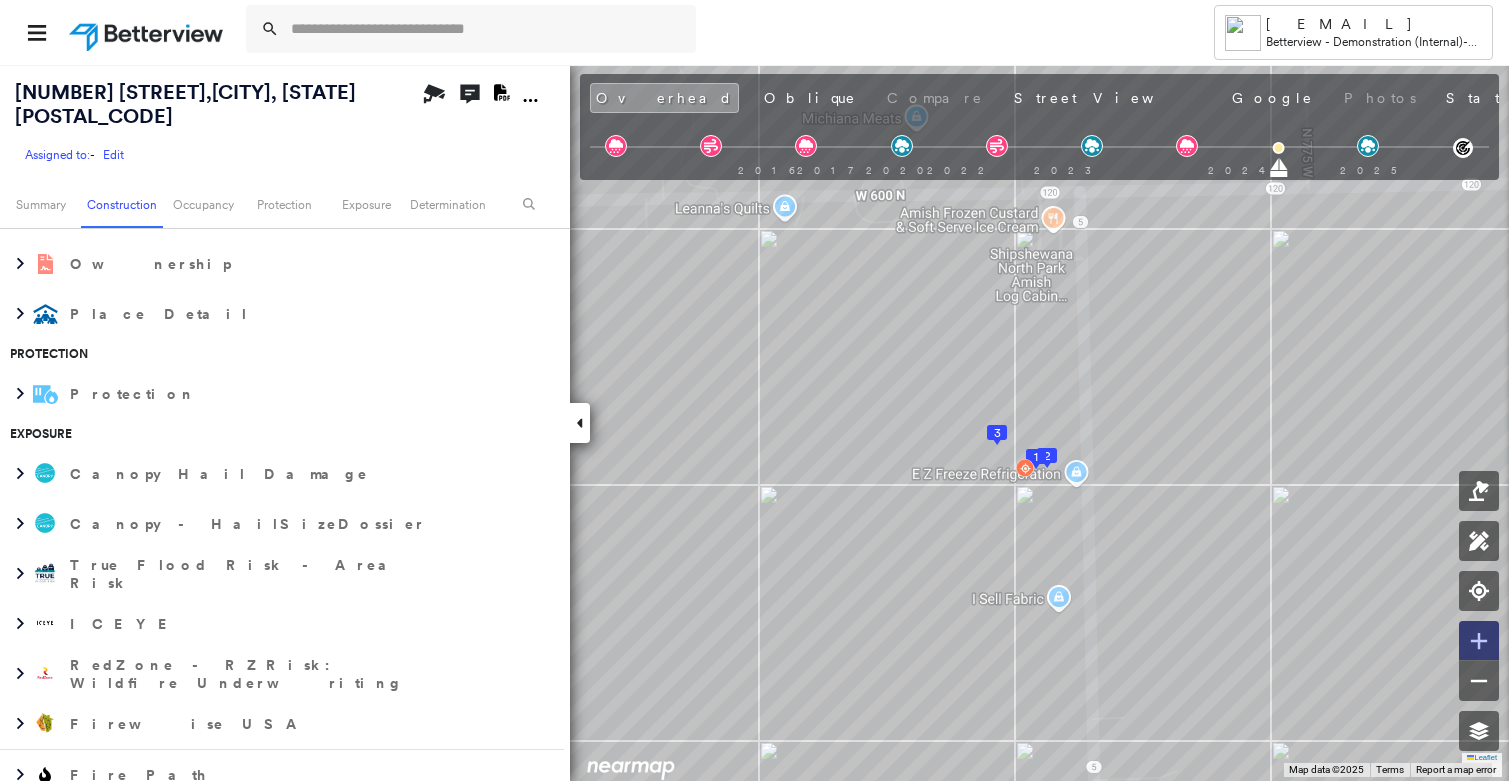 click 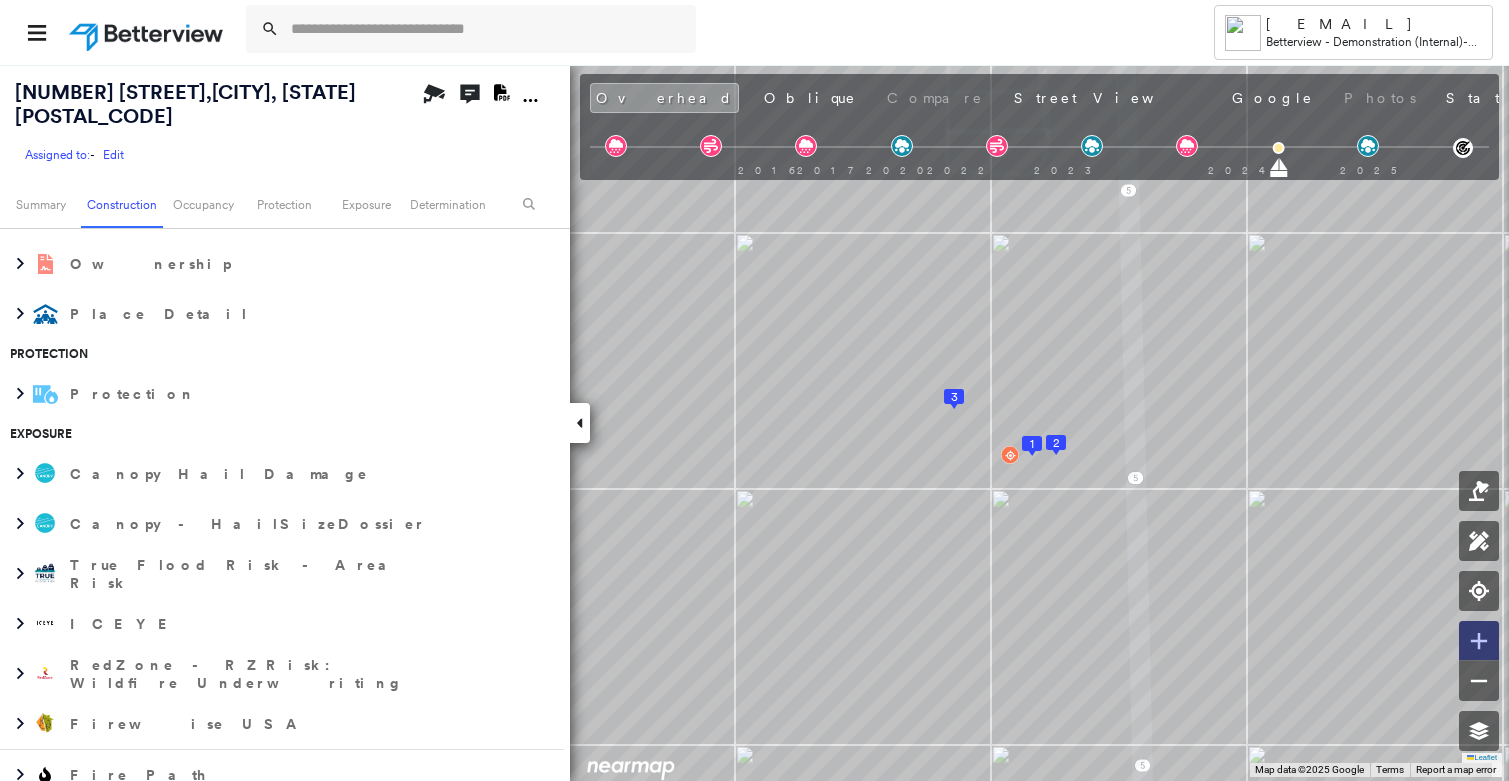 click 